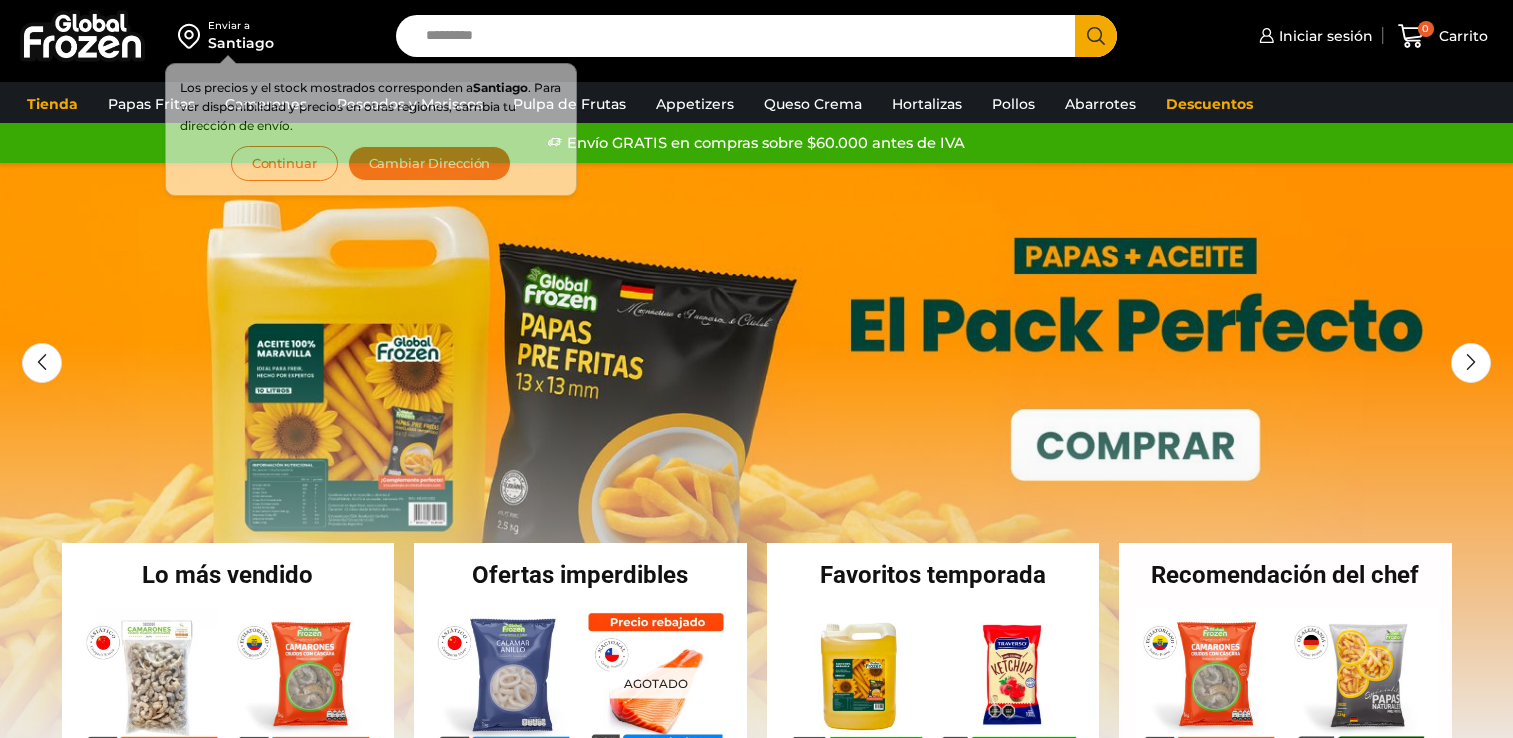 scroll, scrollTop: 0, scrollLeft: 0, axis: both 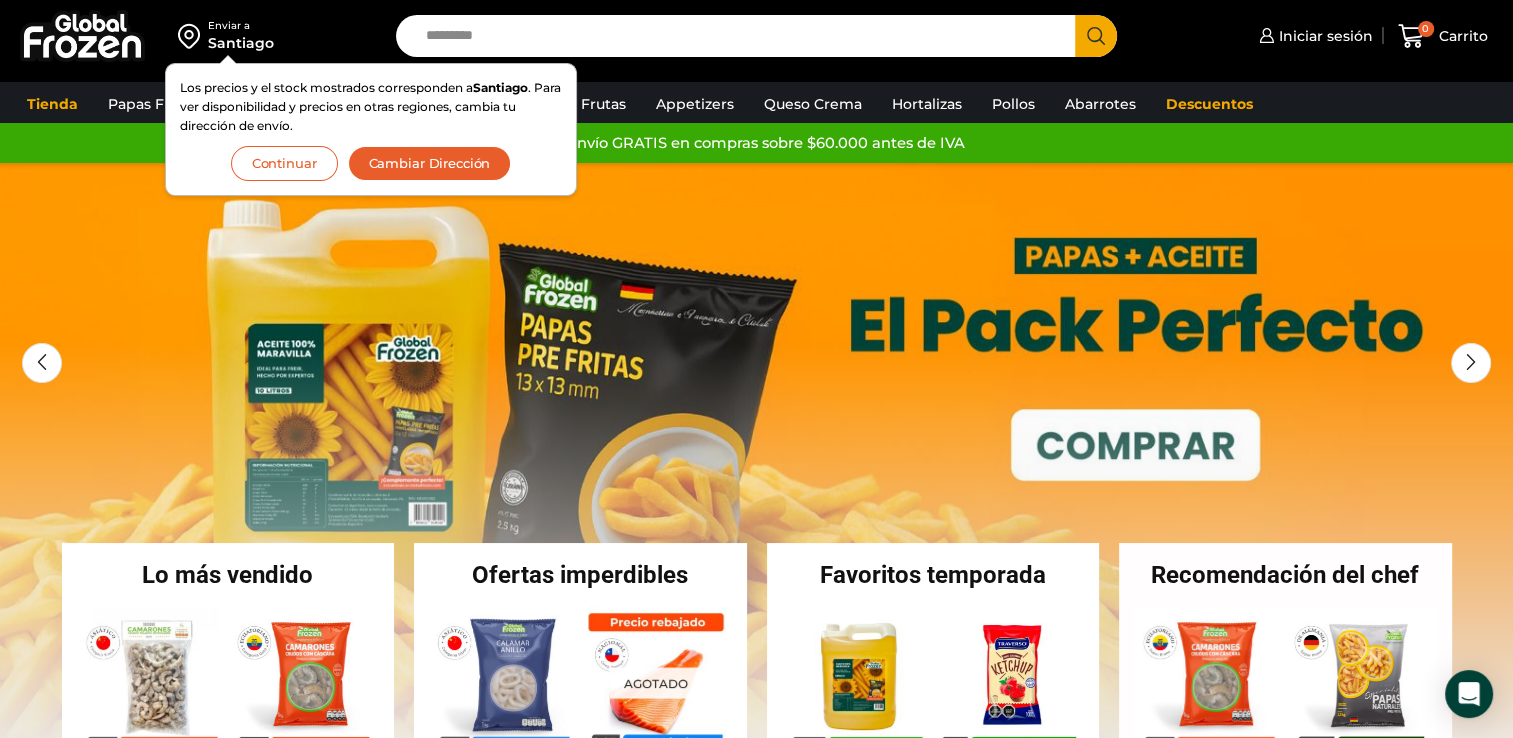 click on "Search input" at bounding box center (741, 36) 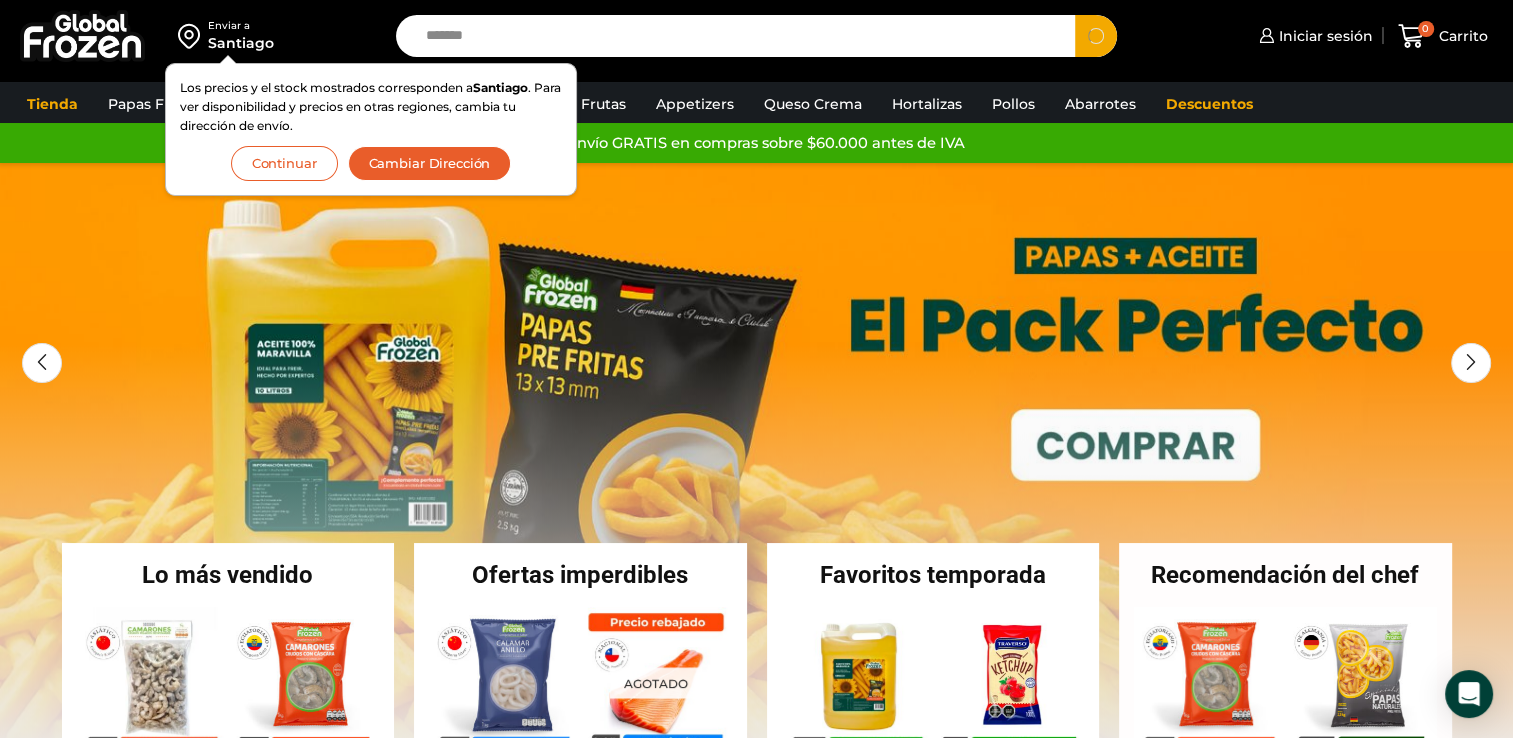 type on "*******" 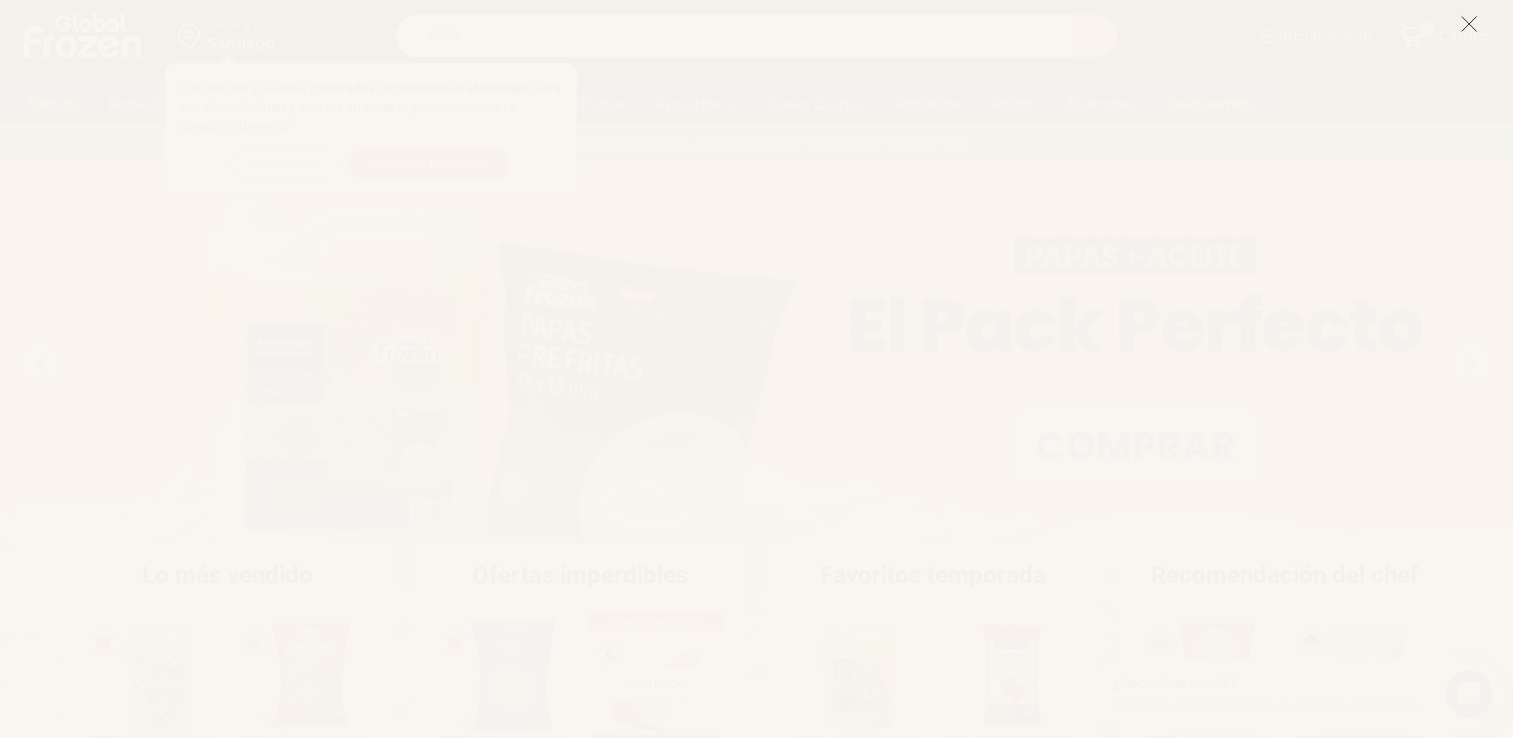 scroll, scrollTop: 0, scrollLeft: 0, axis: both 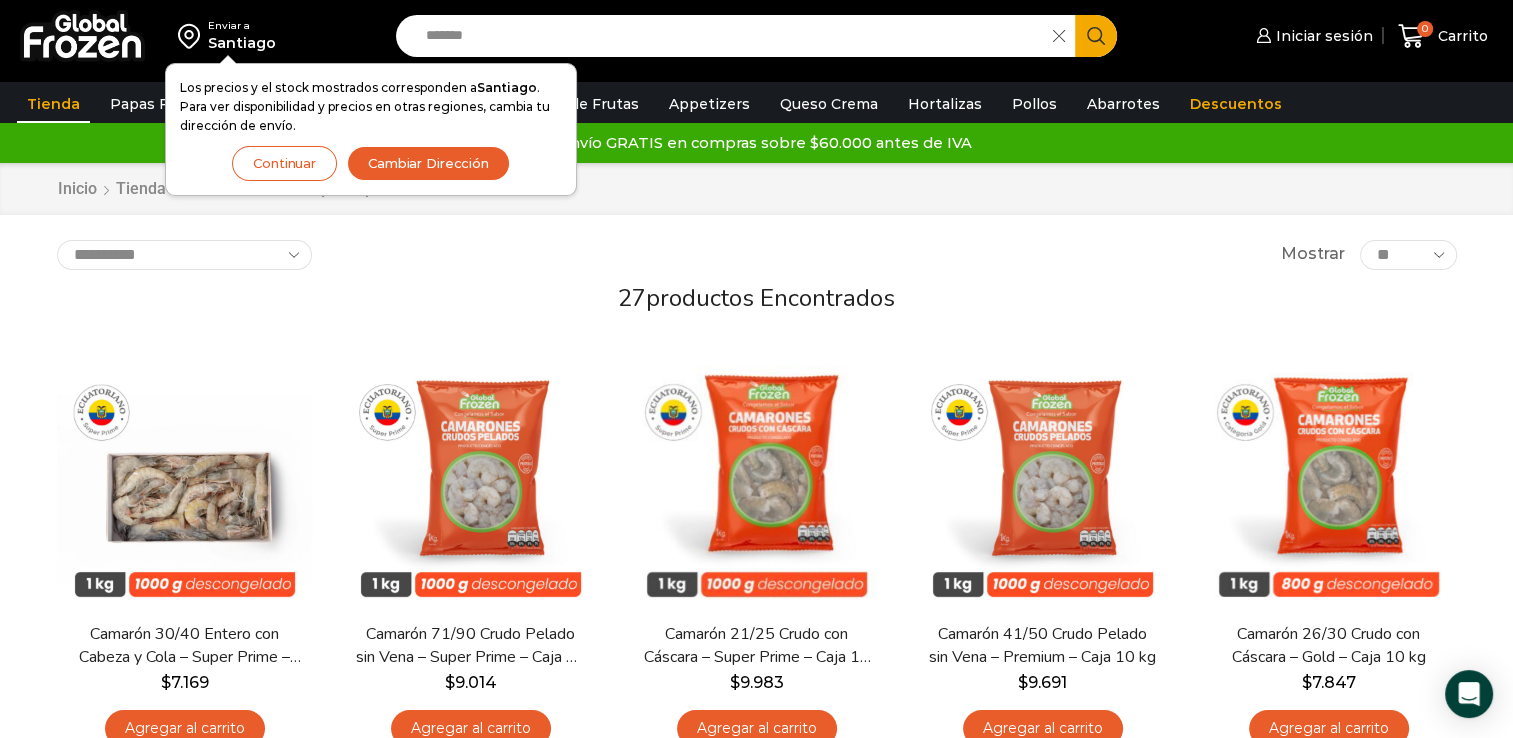 click on "Santiago" at bounding box center [242, 43] 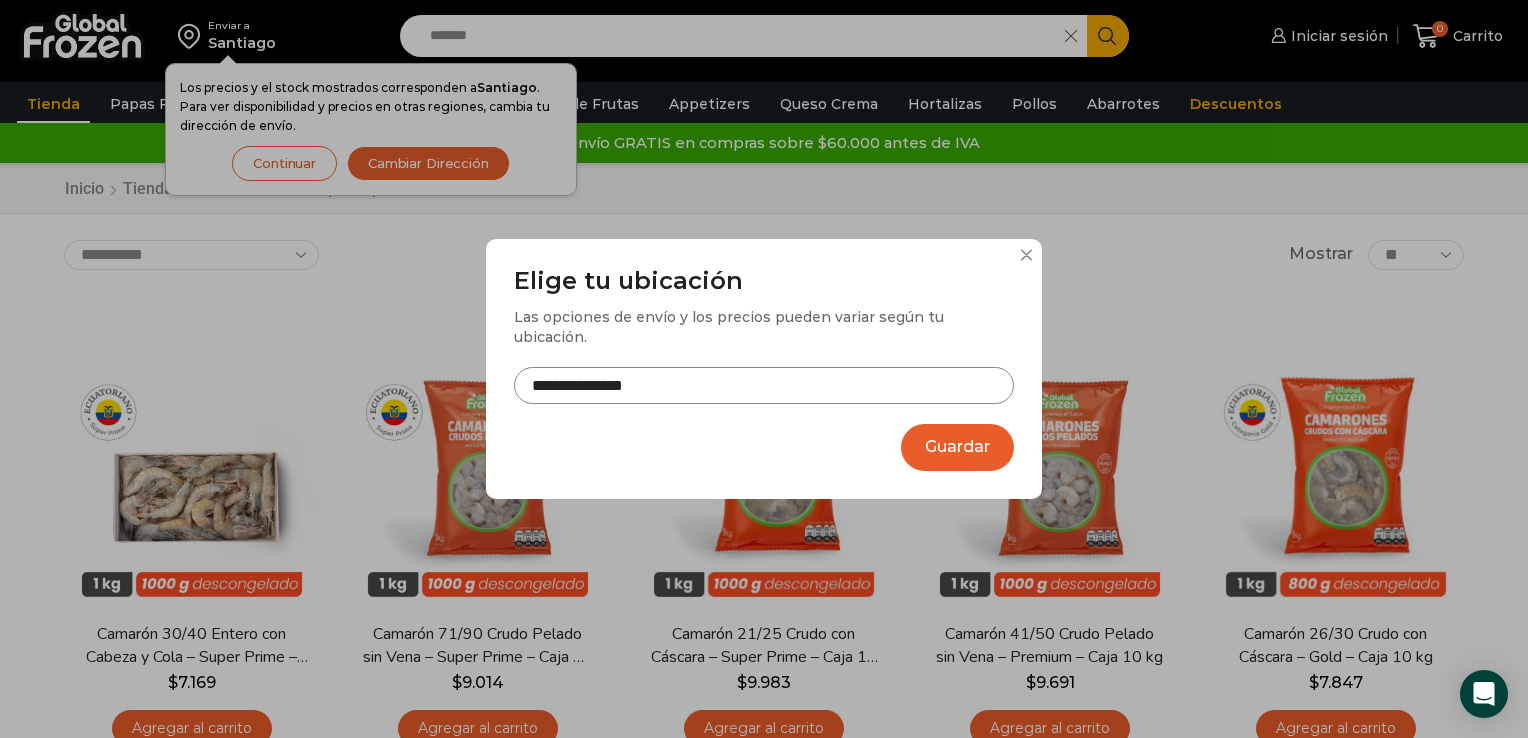 click on "**********" at bounding box center [764, 385] 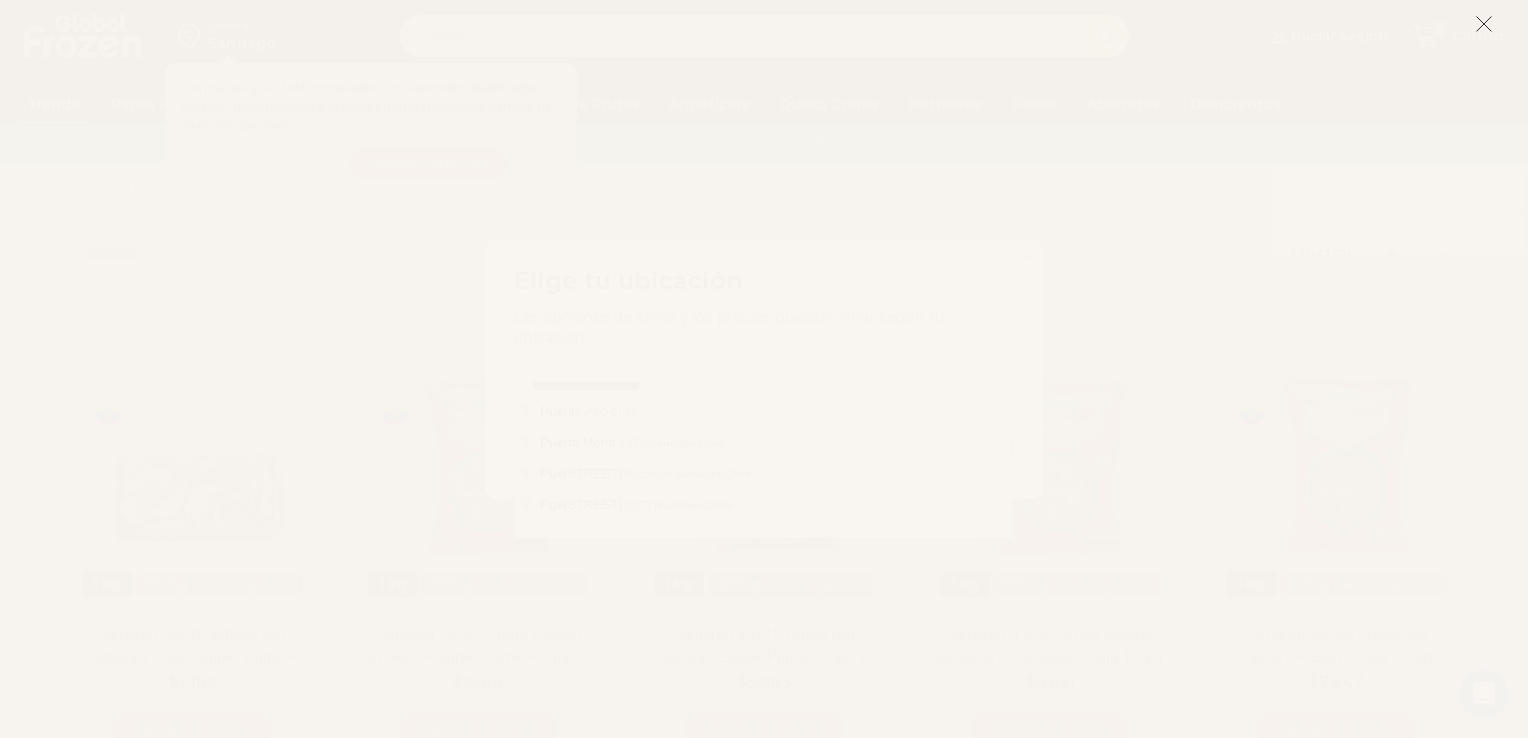 type on "**********" 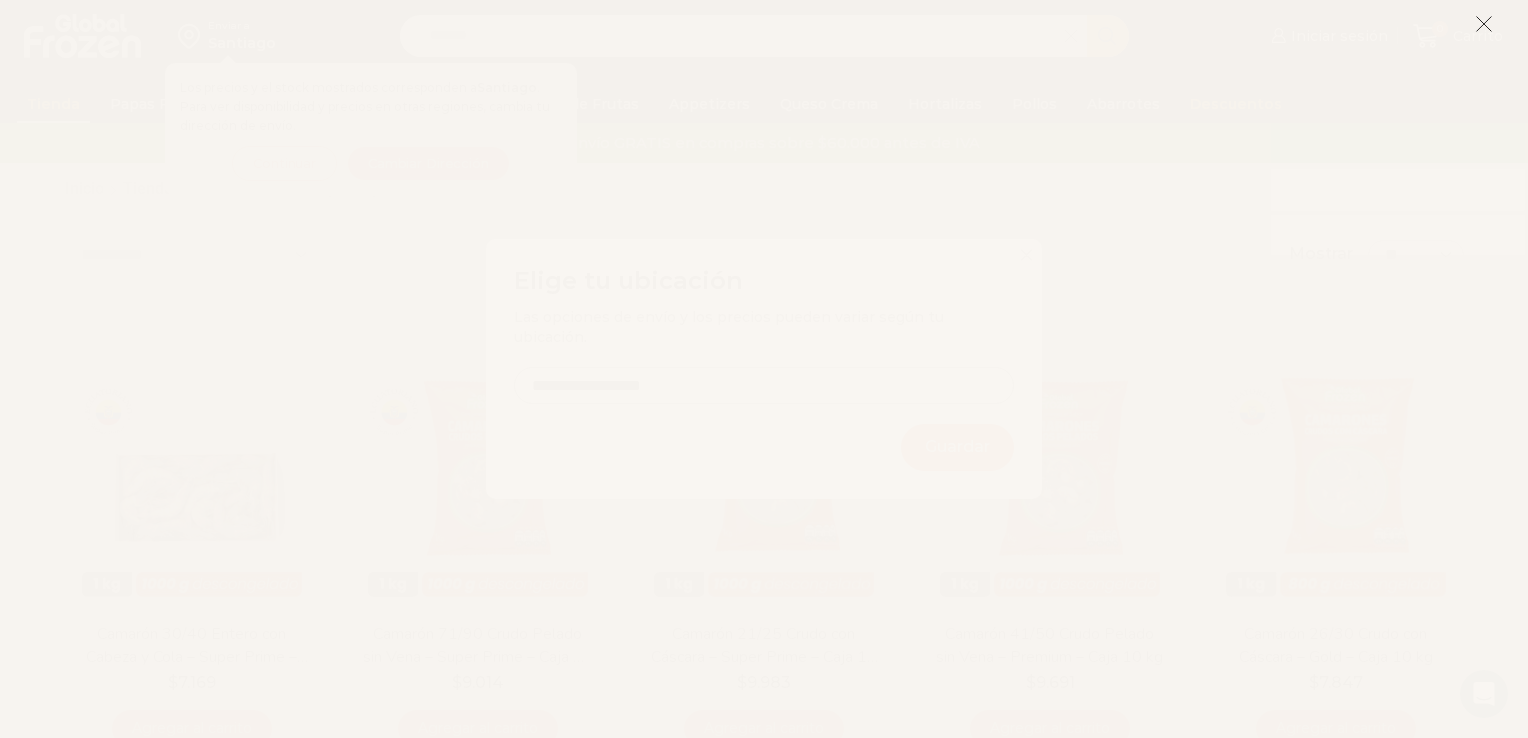 click 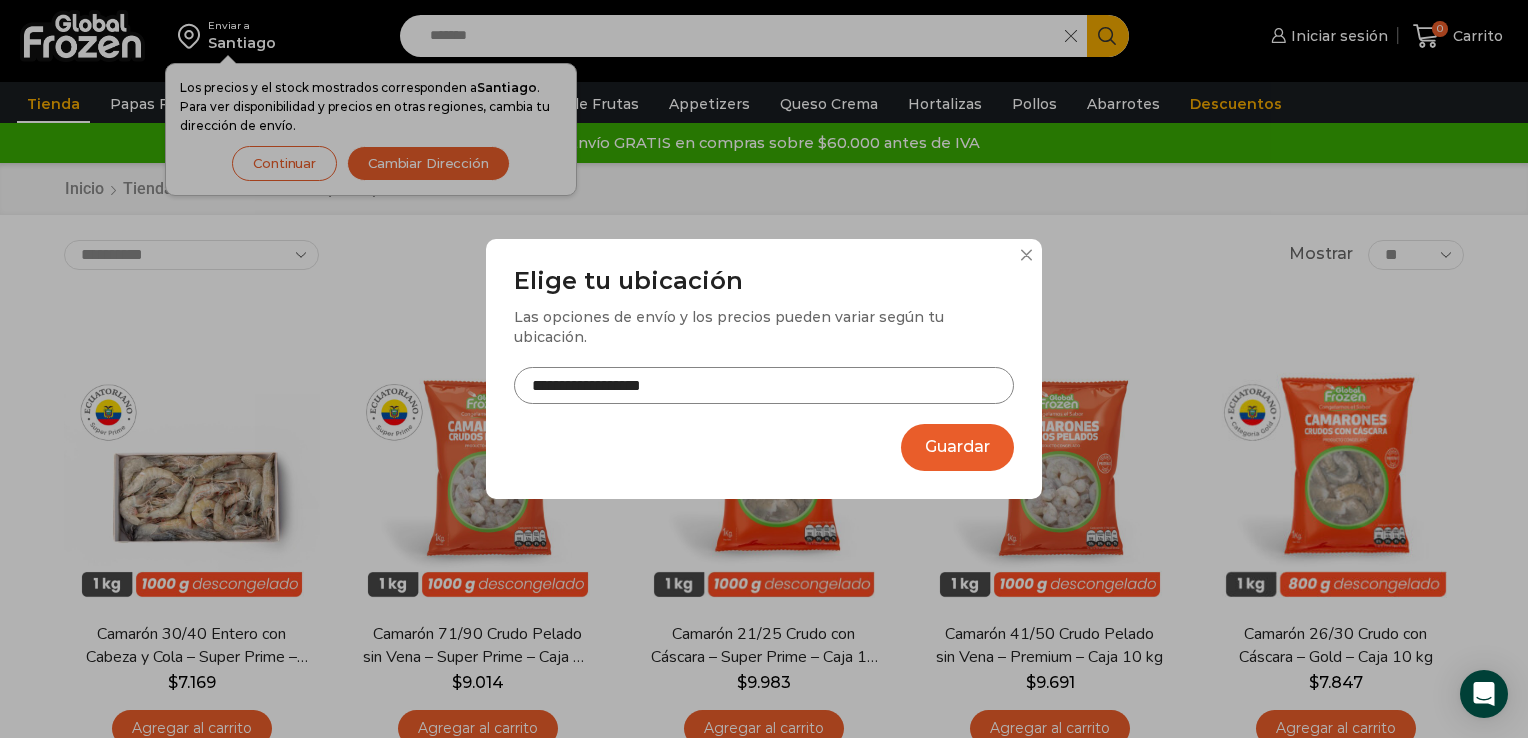click on "**********" at bounding box center [764, 369] 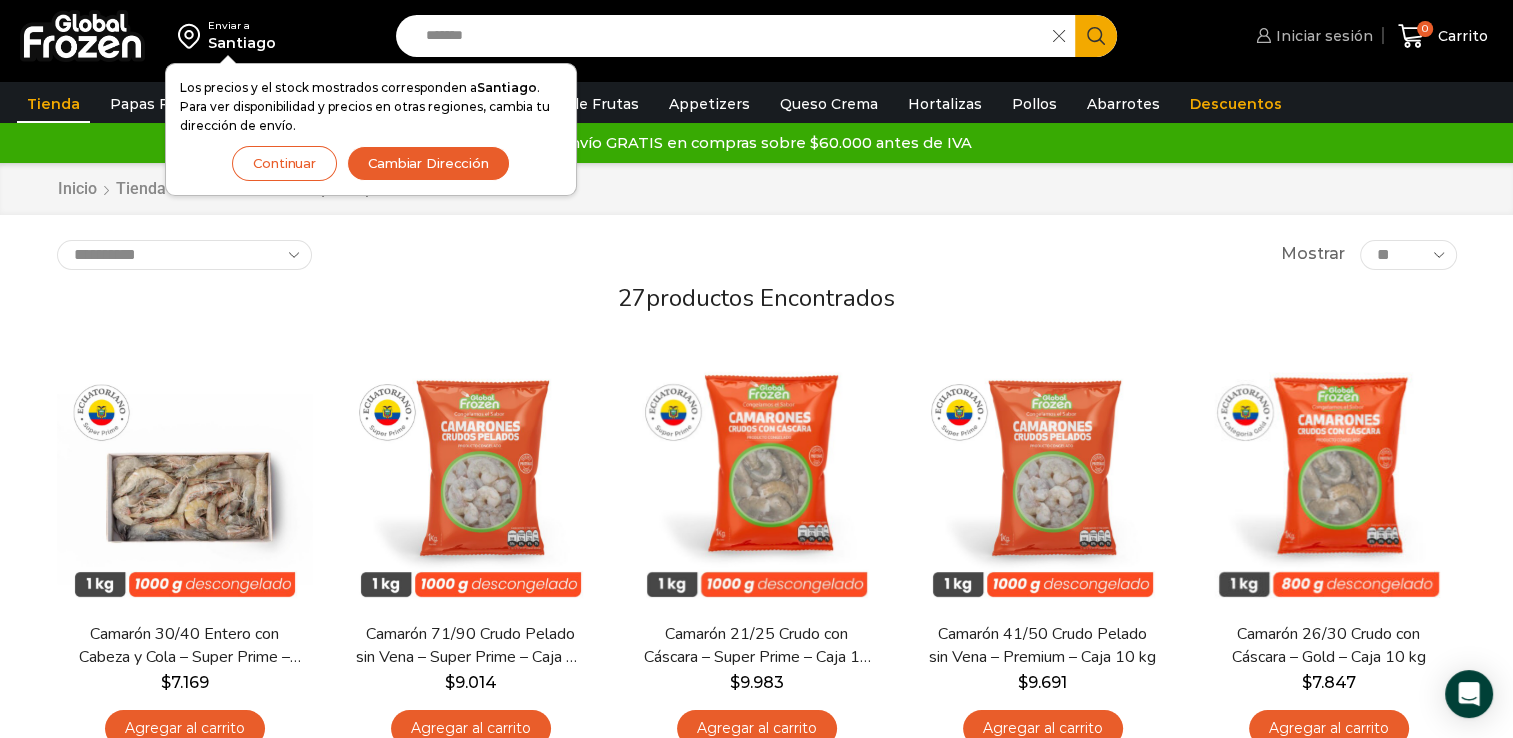 click on "Iniciar sesión" at bounding box center [1322, 36] 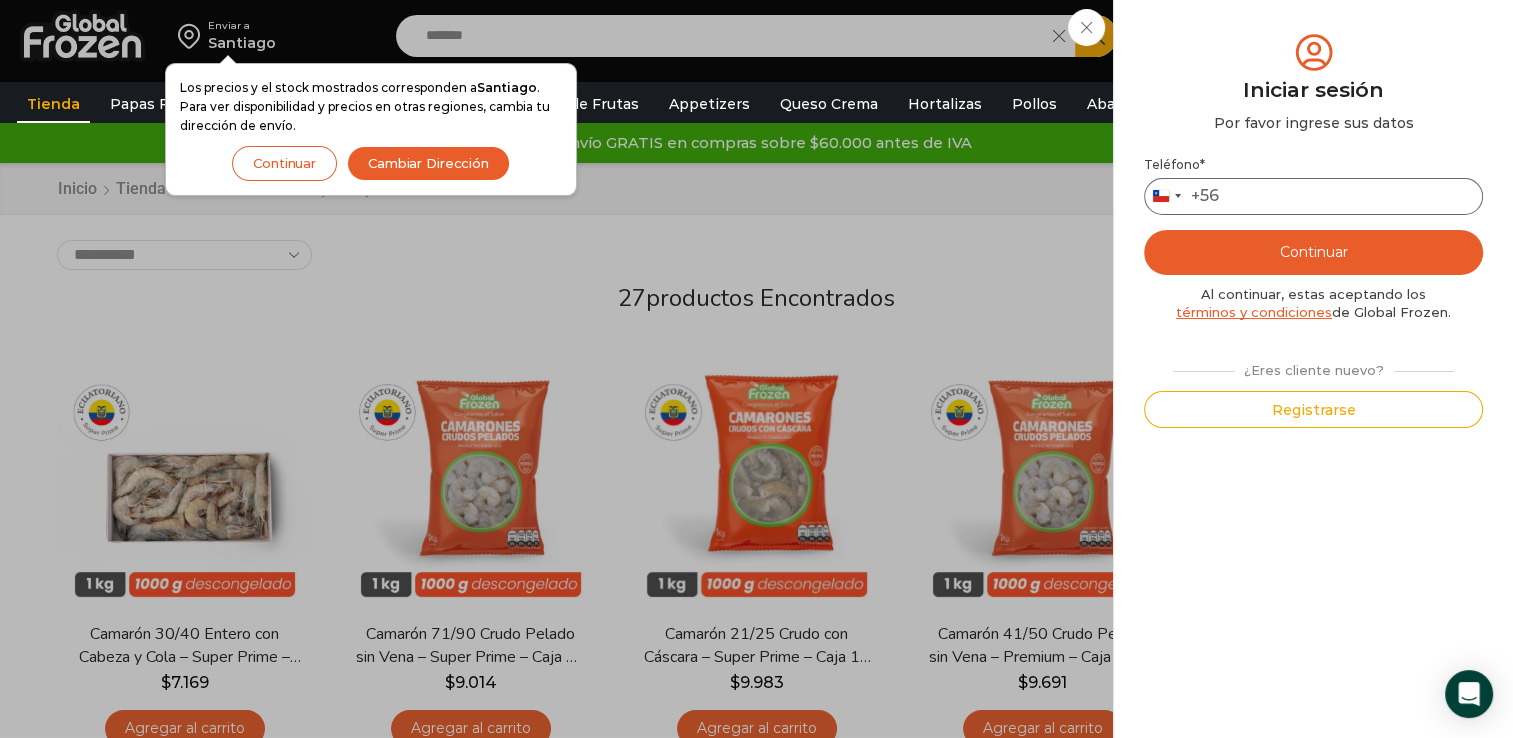 click on "Teléfono
*" at bounding box center [1313, 196] 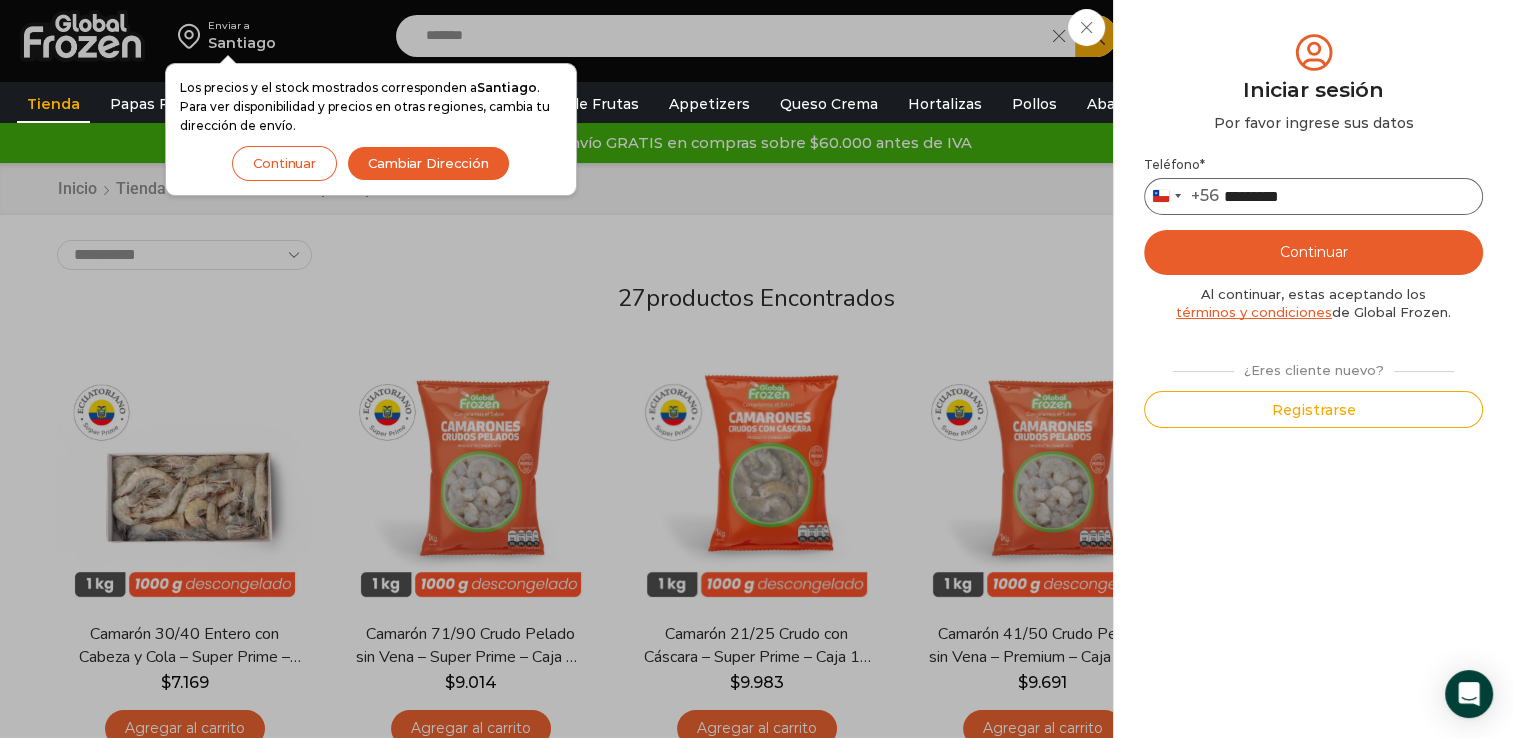type on "*********" 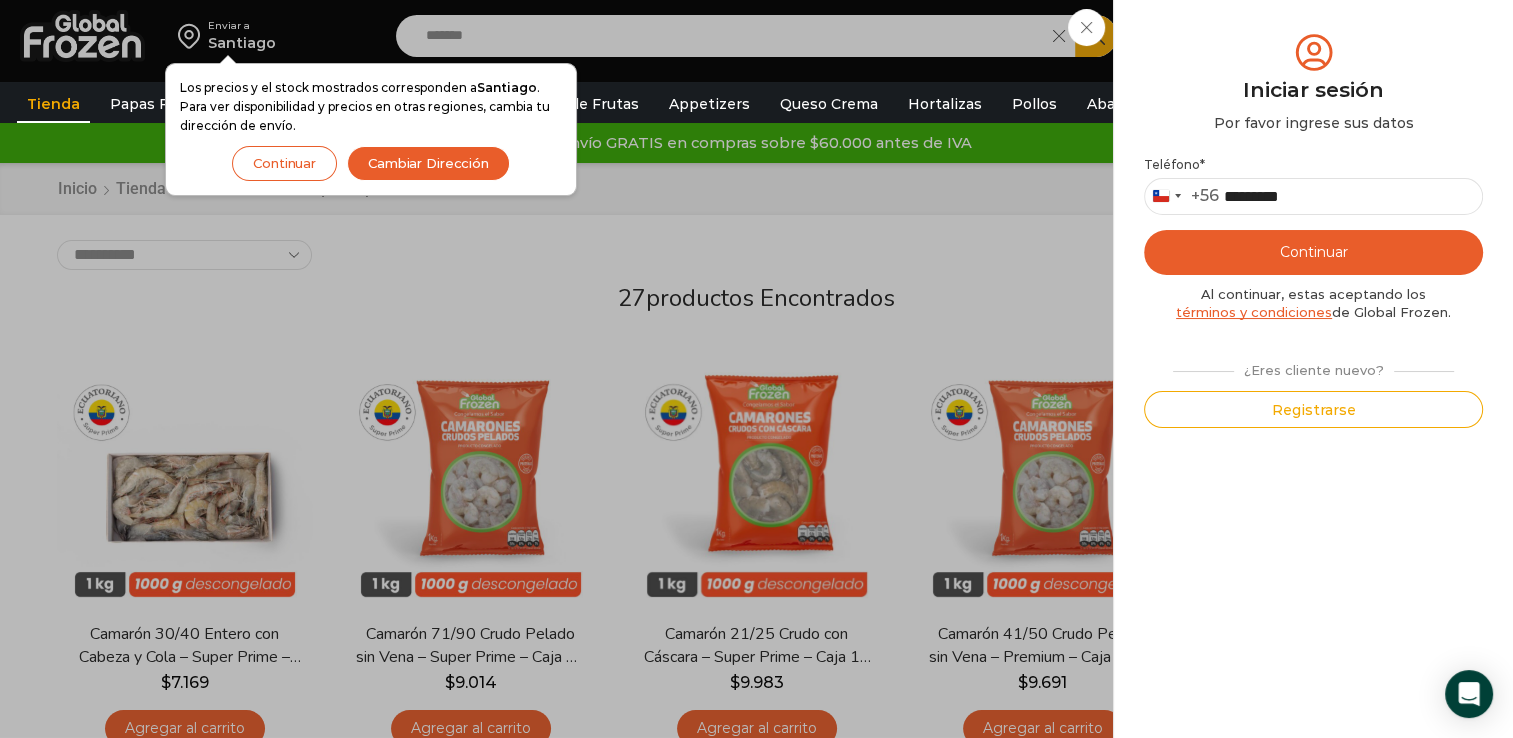 click on "Continuar" at bounding box center (1313, 252) 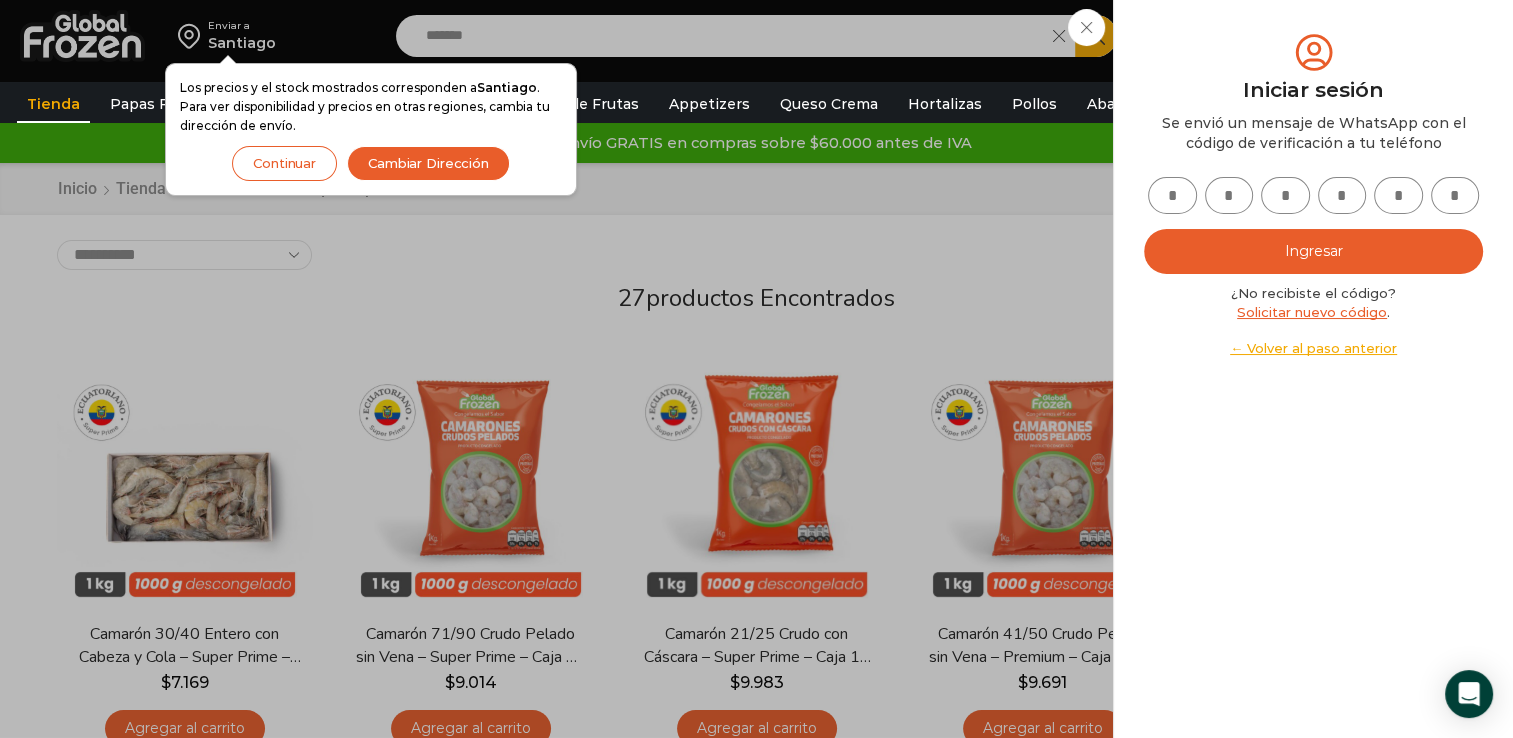 click at bounding box center (1172, 195) 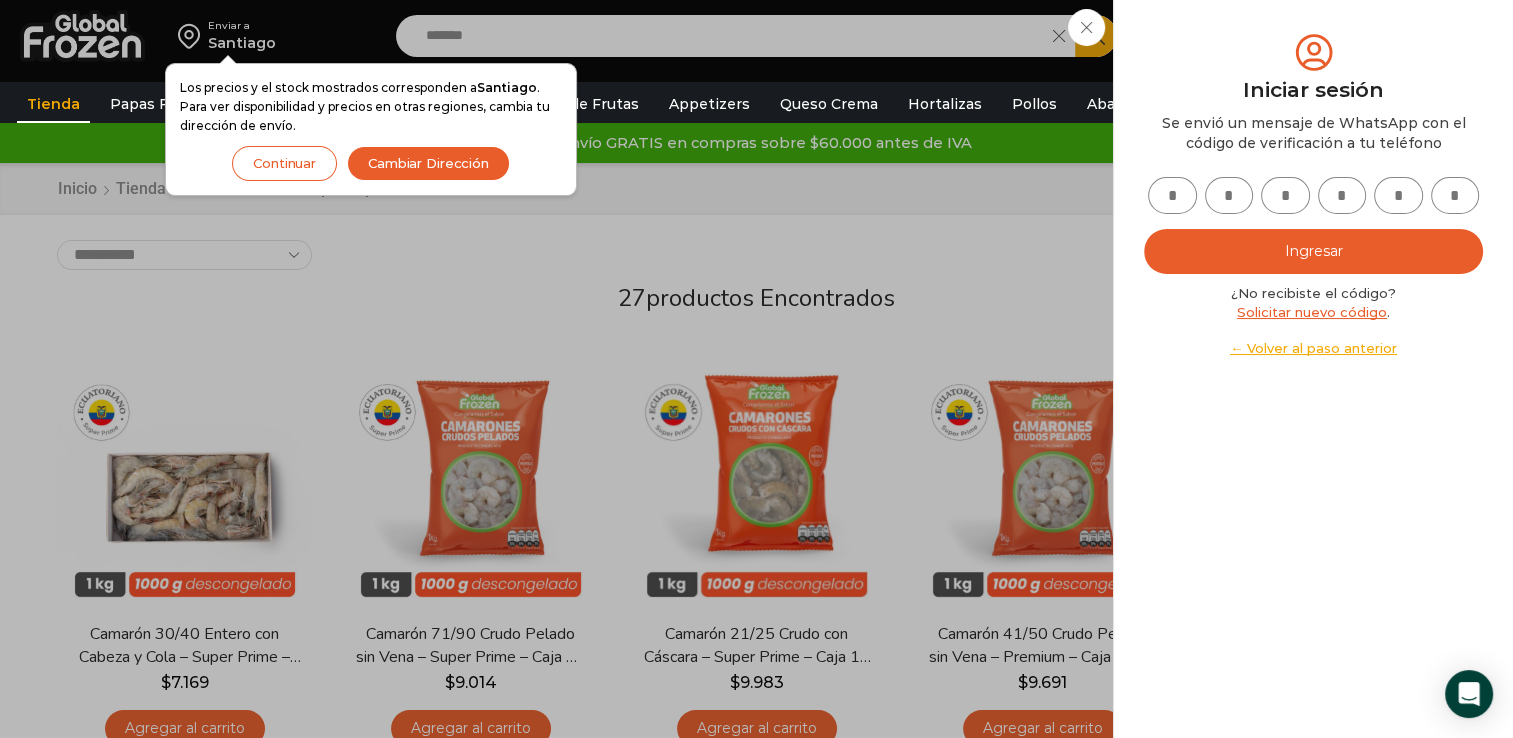type on "*" 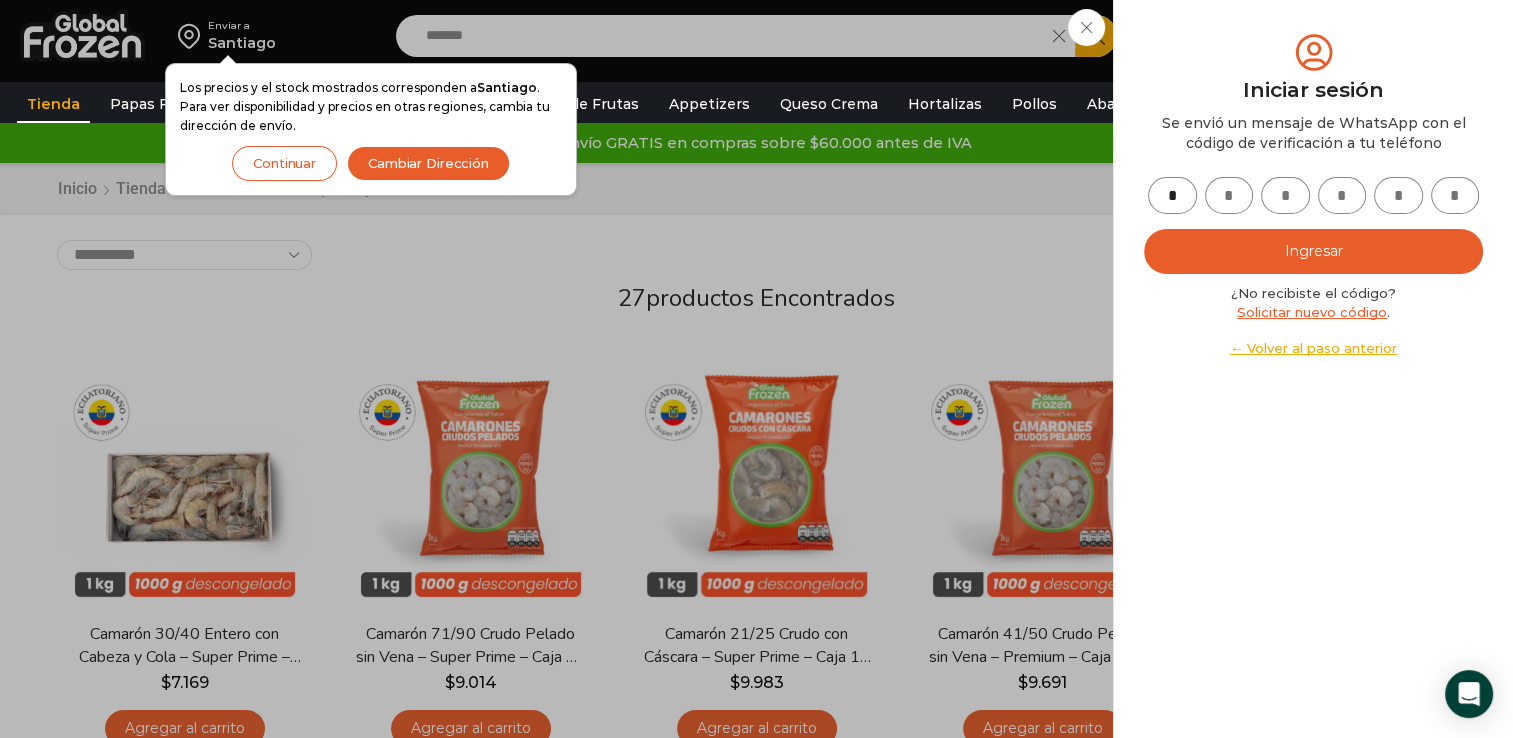 type on "*" 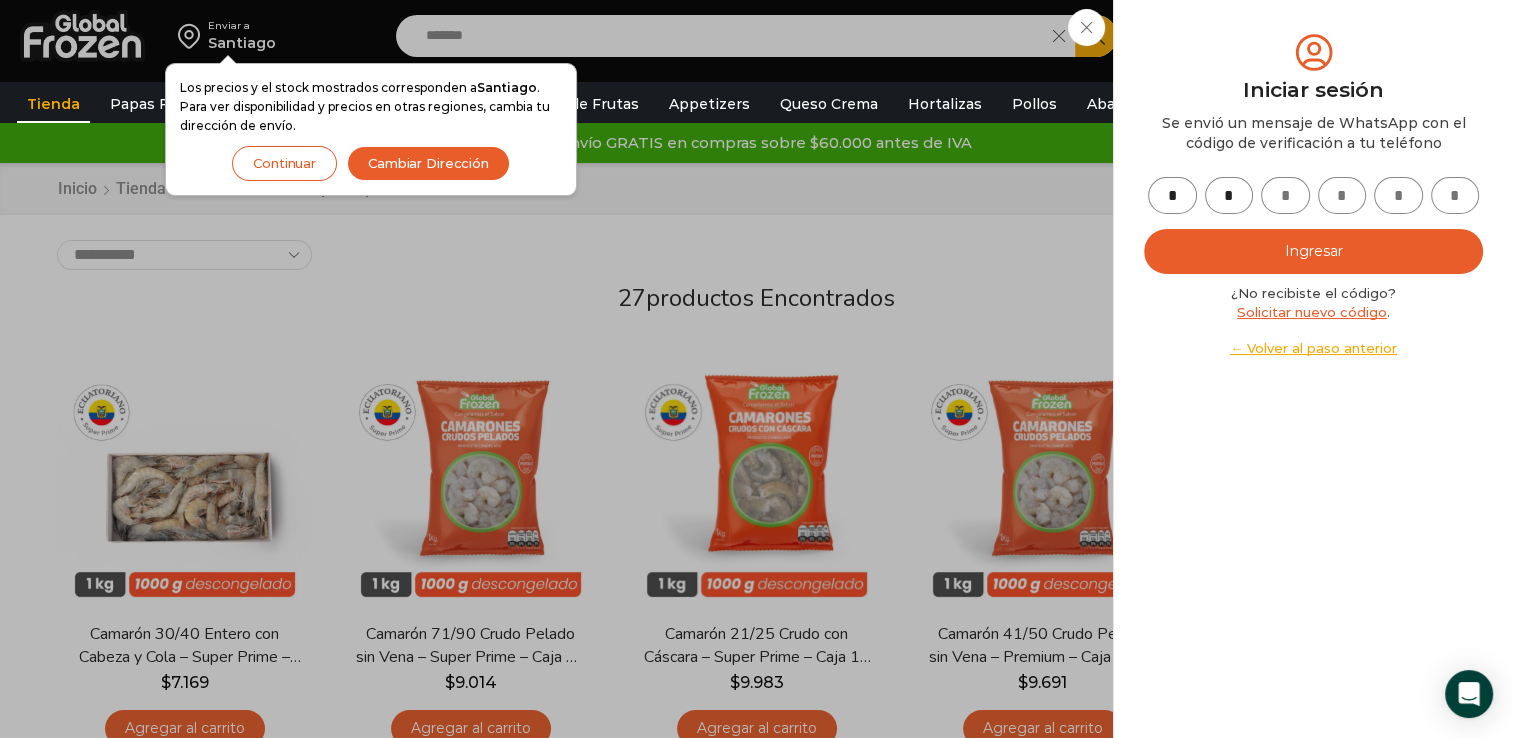 type on "*" 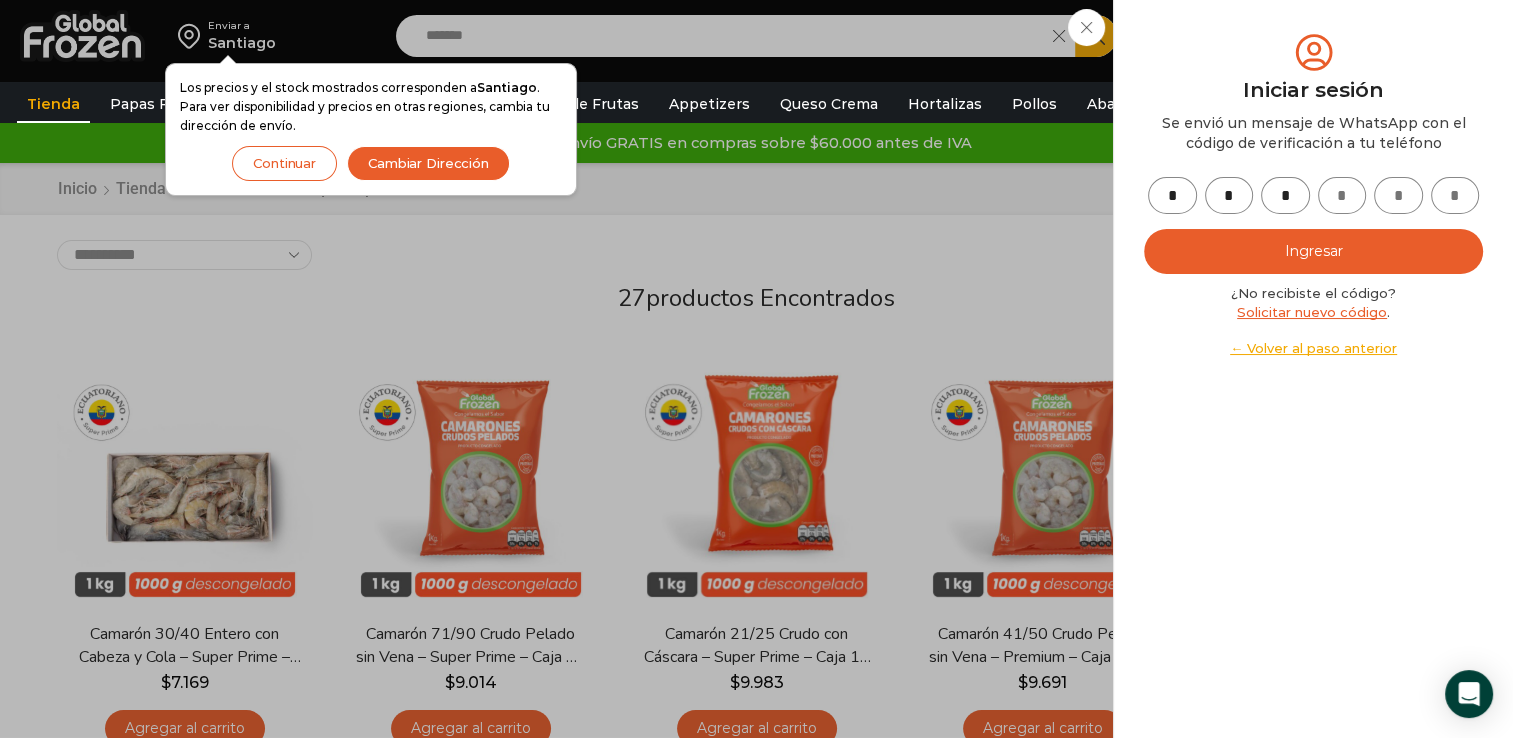 type on "*" 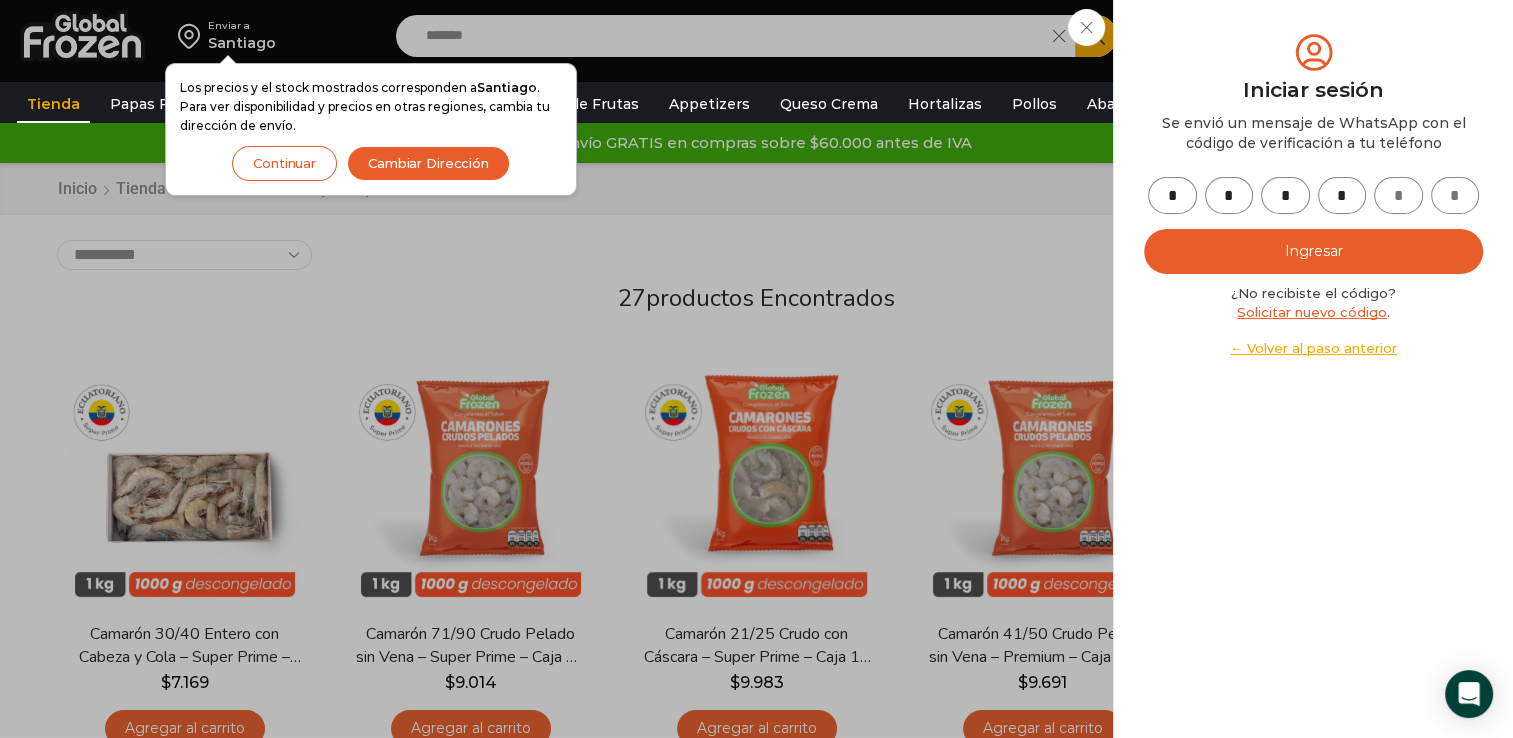 type on "*" 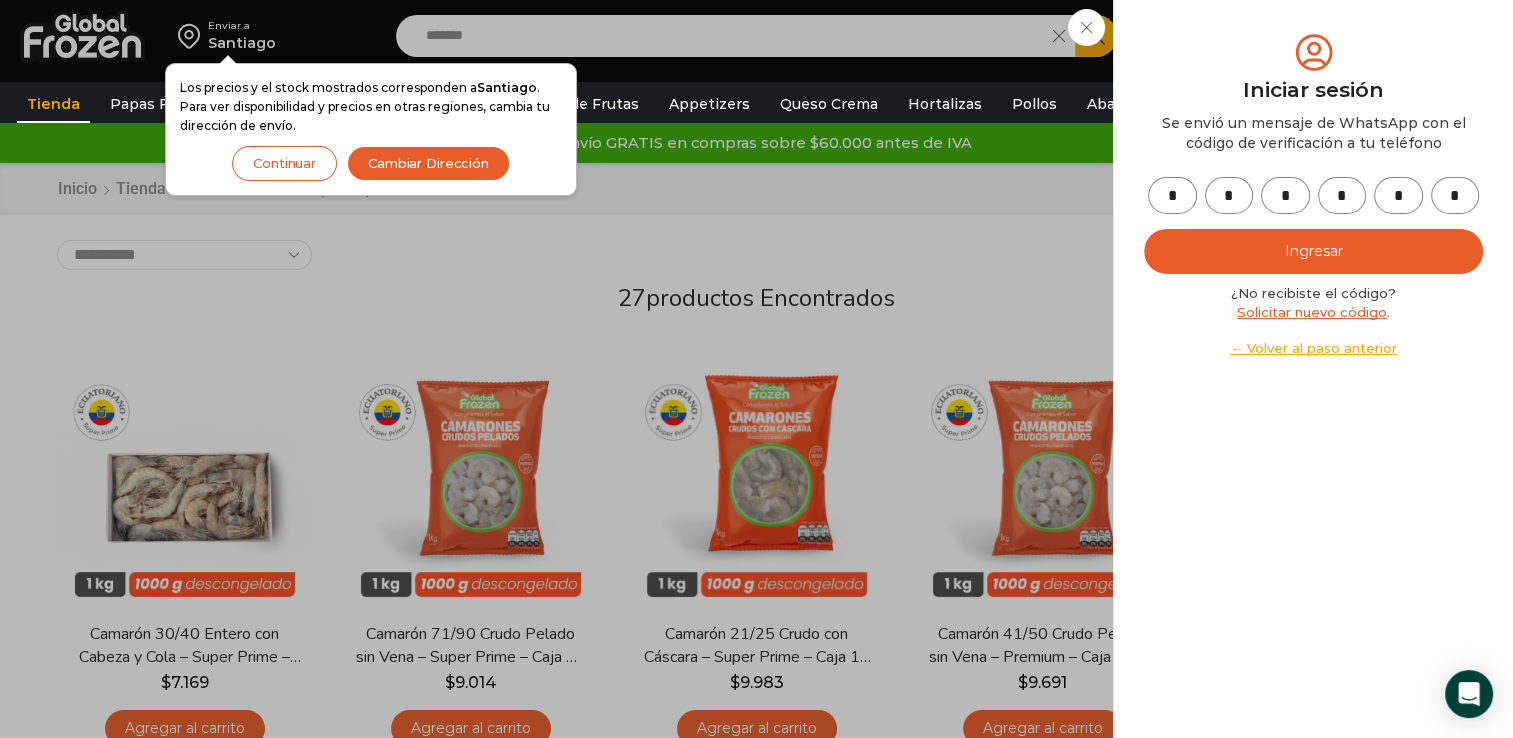 type on "*" 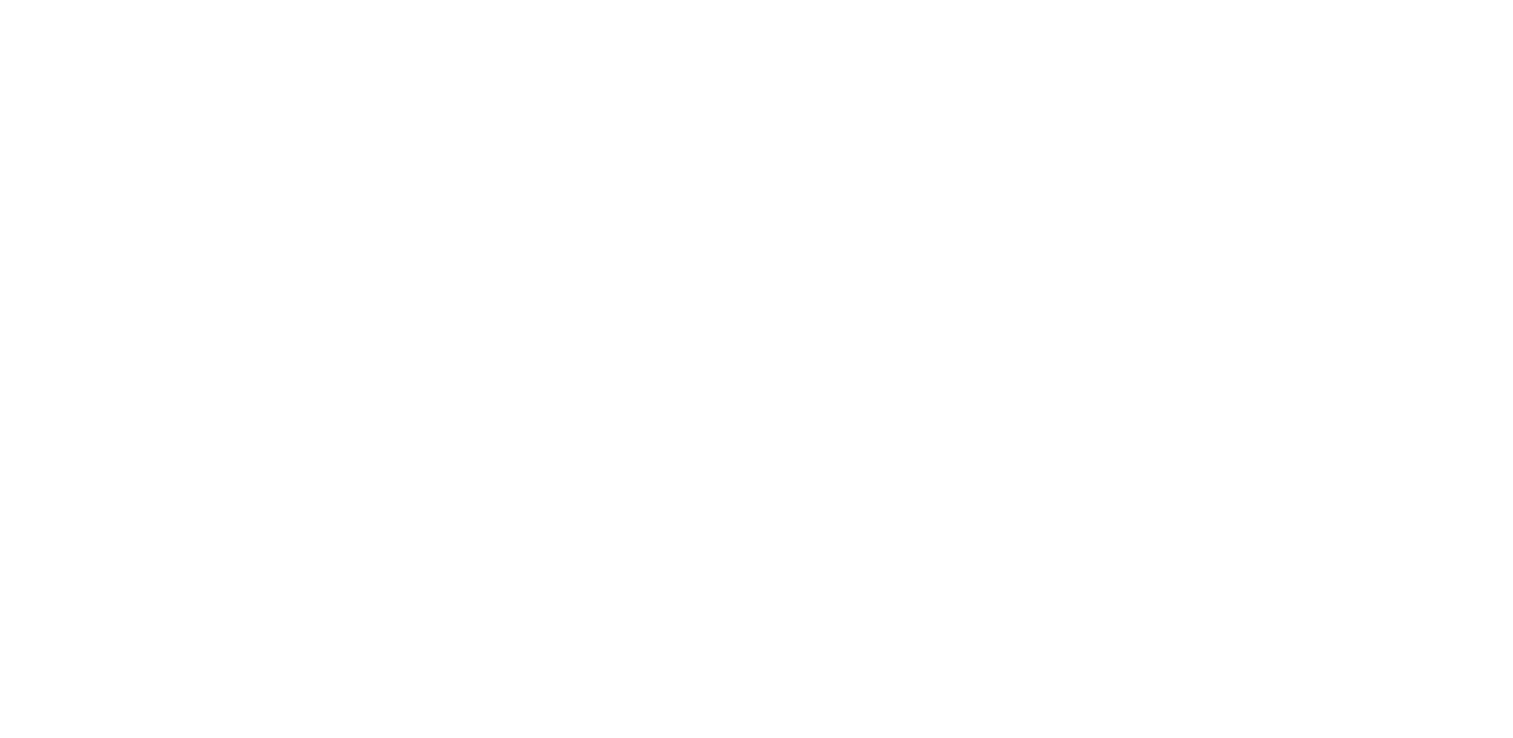 scroll, scrollTop: 0, scrollLeft: 0, axis: both 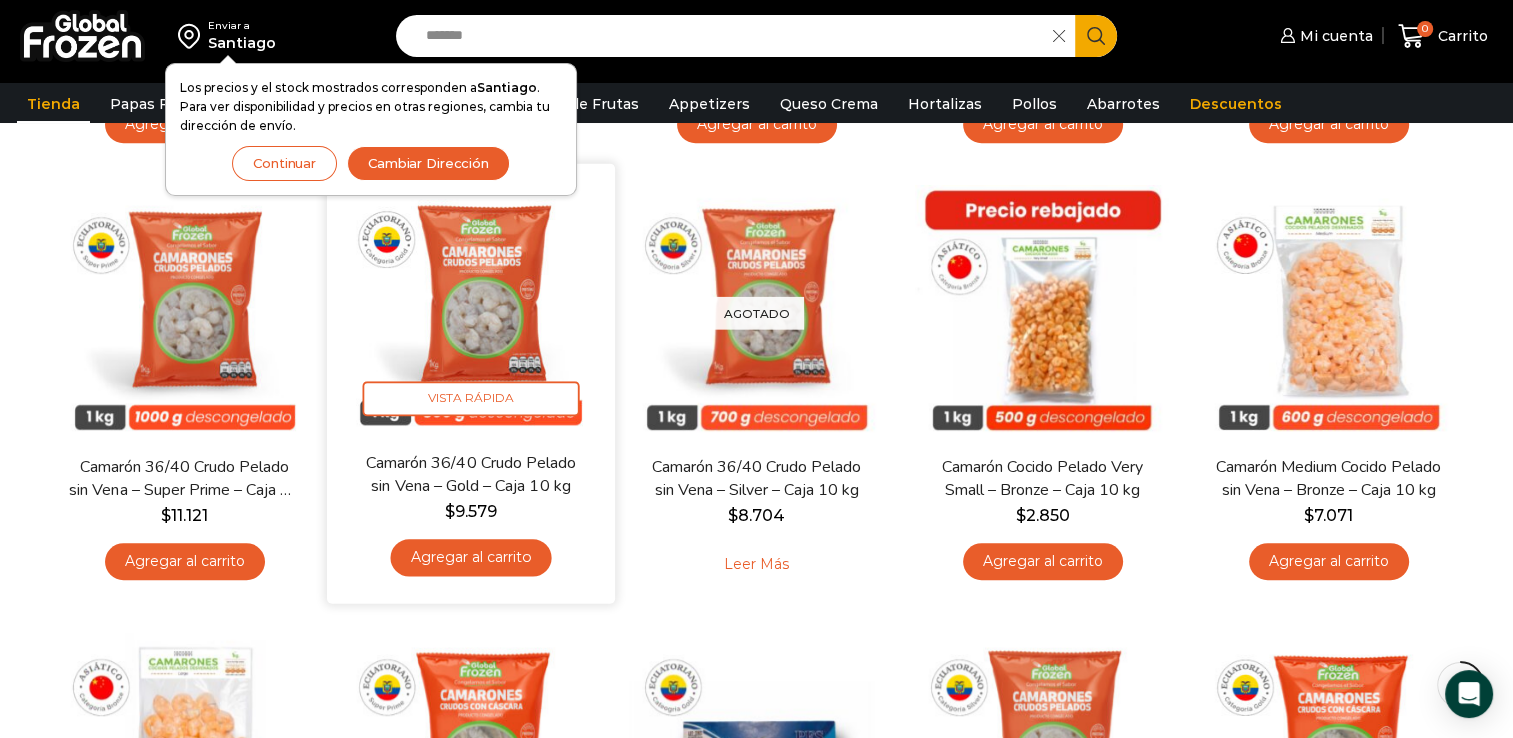 click on "Agregar al carrito" at bounding box center (470, 557) 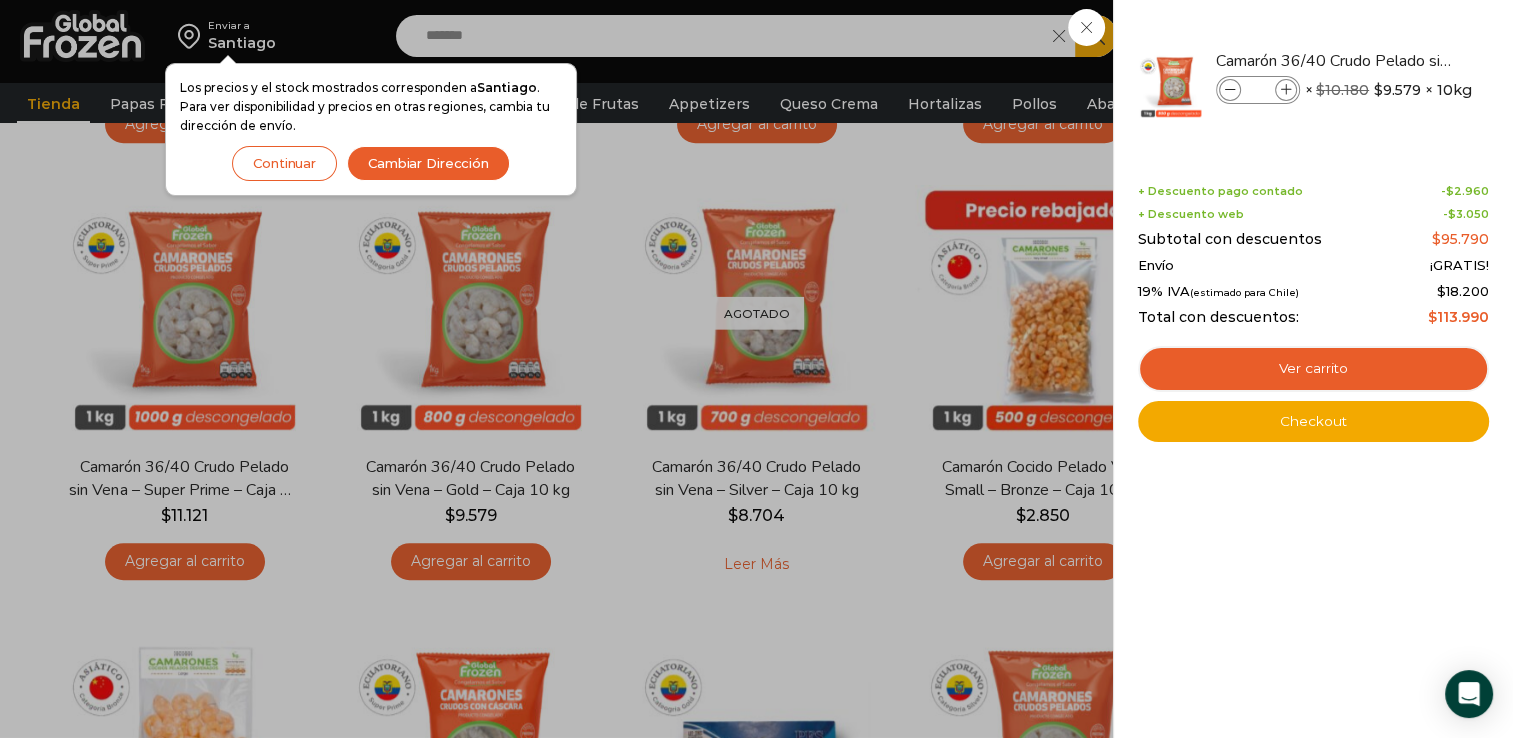 click on "Cambiar Dirección" at bounding box center (428, 163) 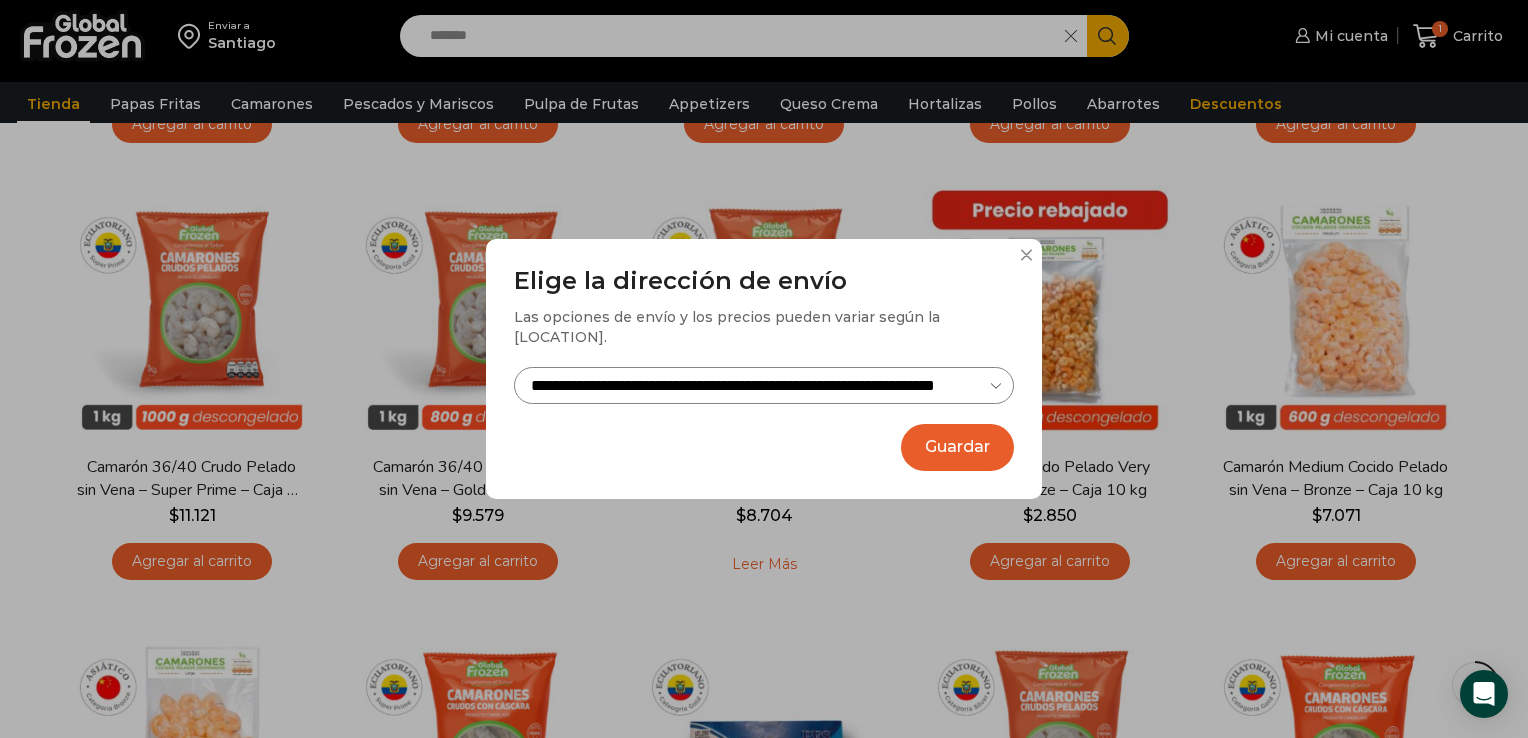 click on "Guardar" at bounding box center (957, 447) 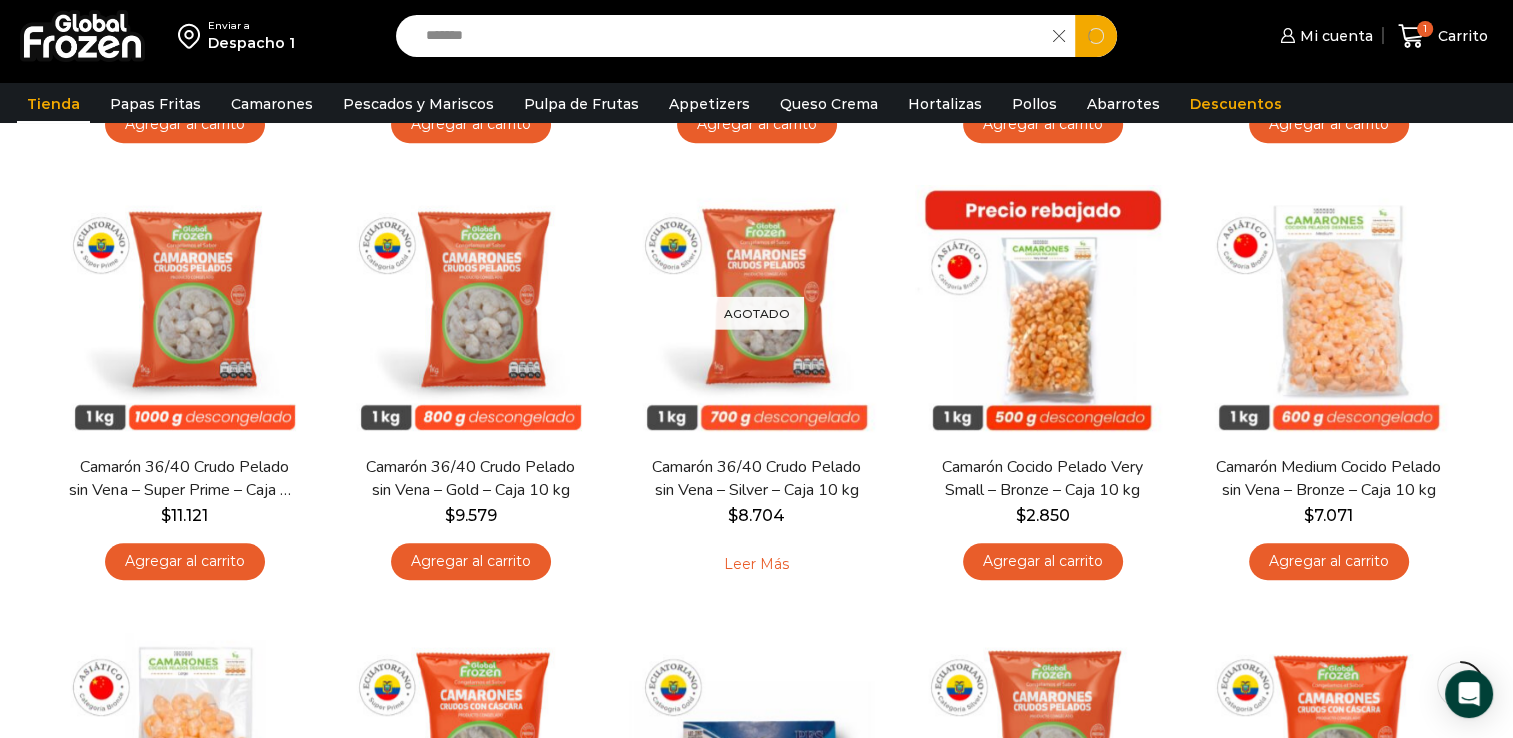 click on "*******" at bounding box center [730, 36] 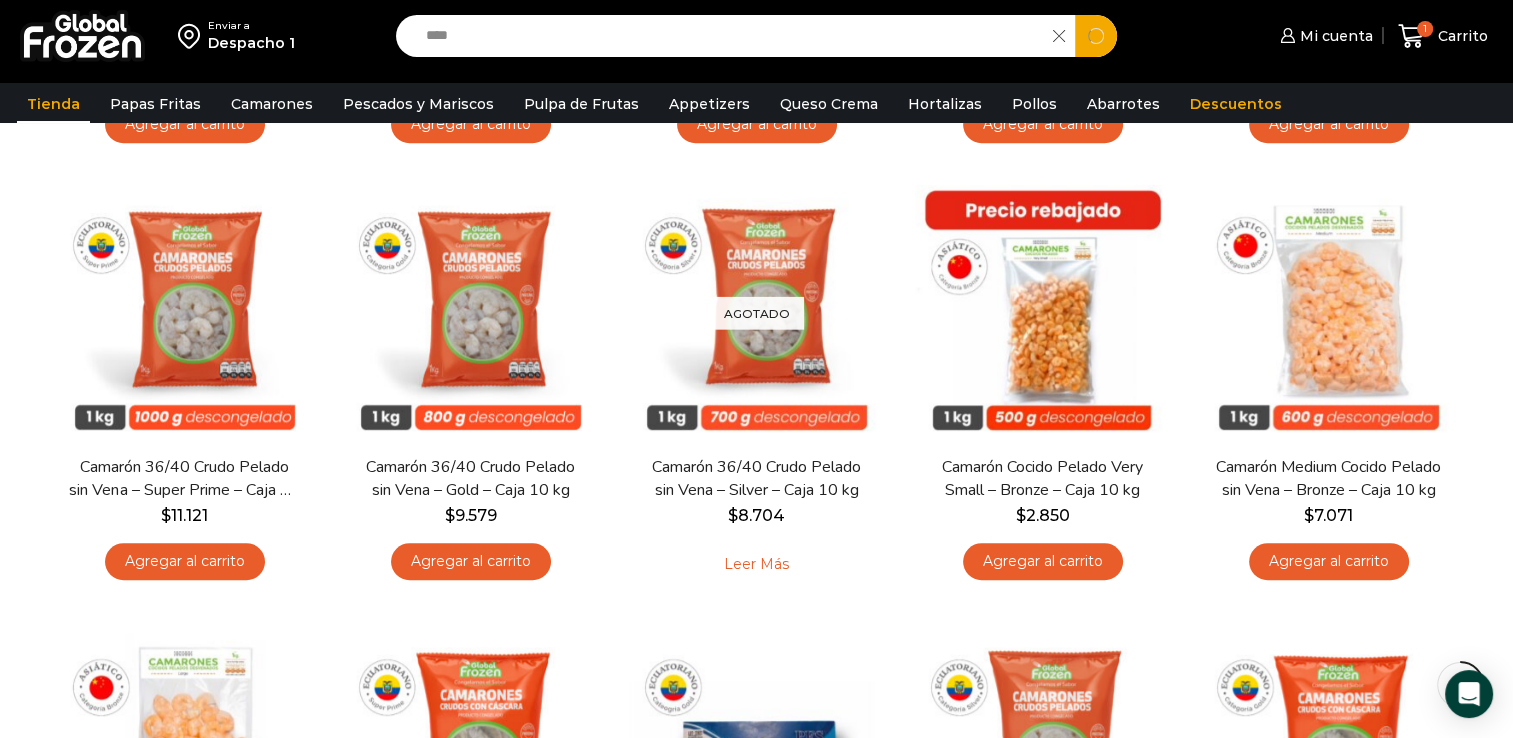 type on "*****" 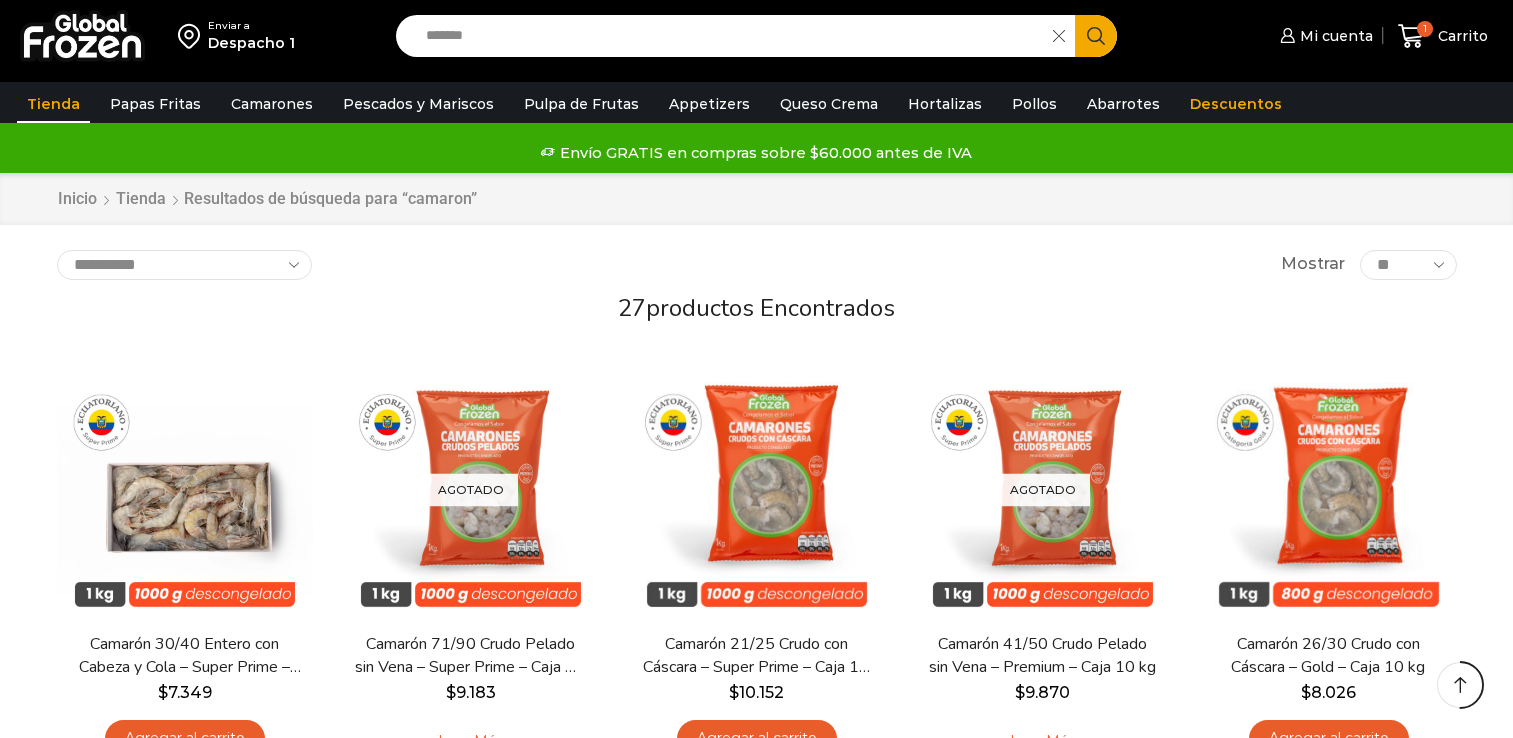 scroll, scrollTop: 1046, scrollLeft: 0, axis: vertical 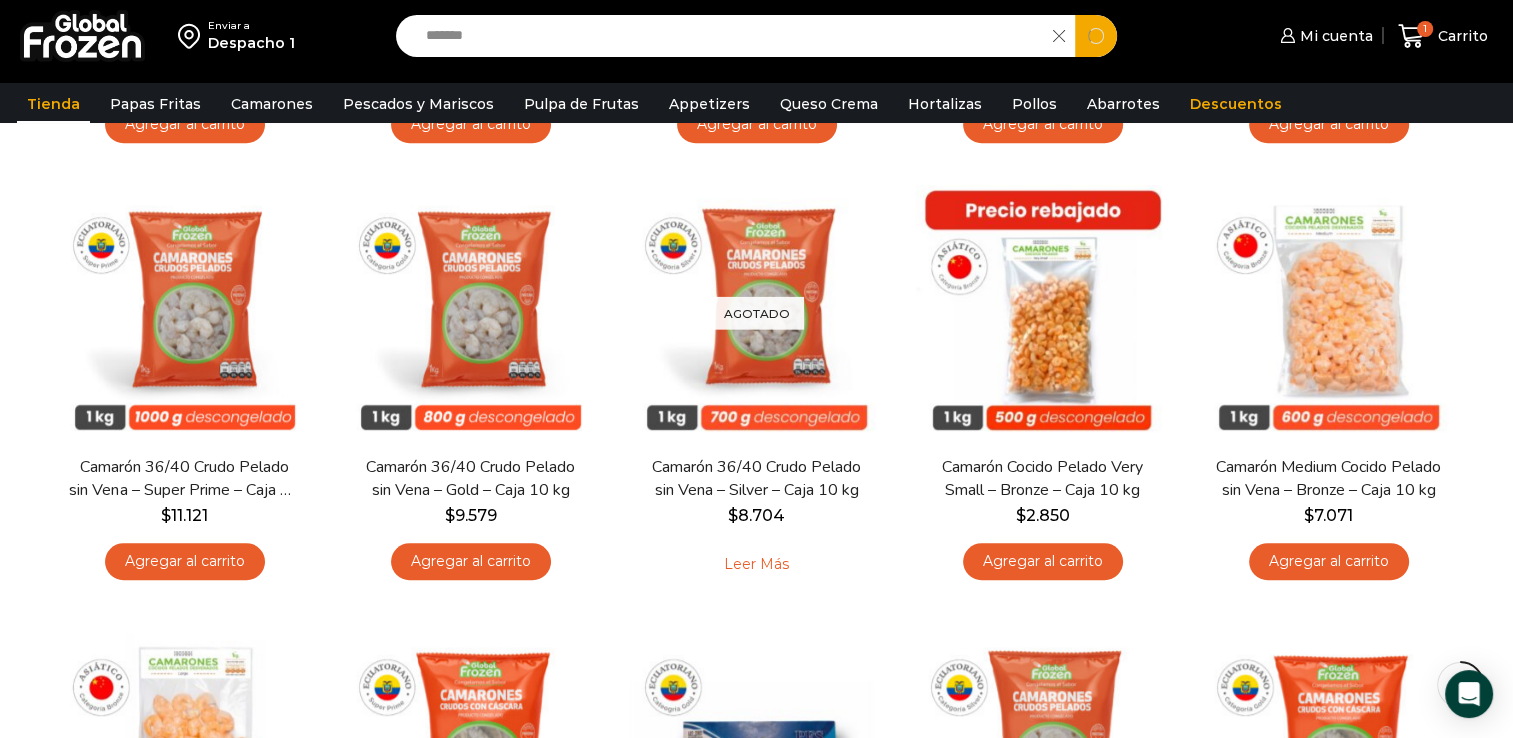 click on "*******" at bounding box center (730, 36) 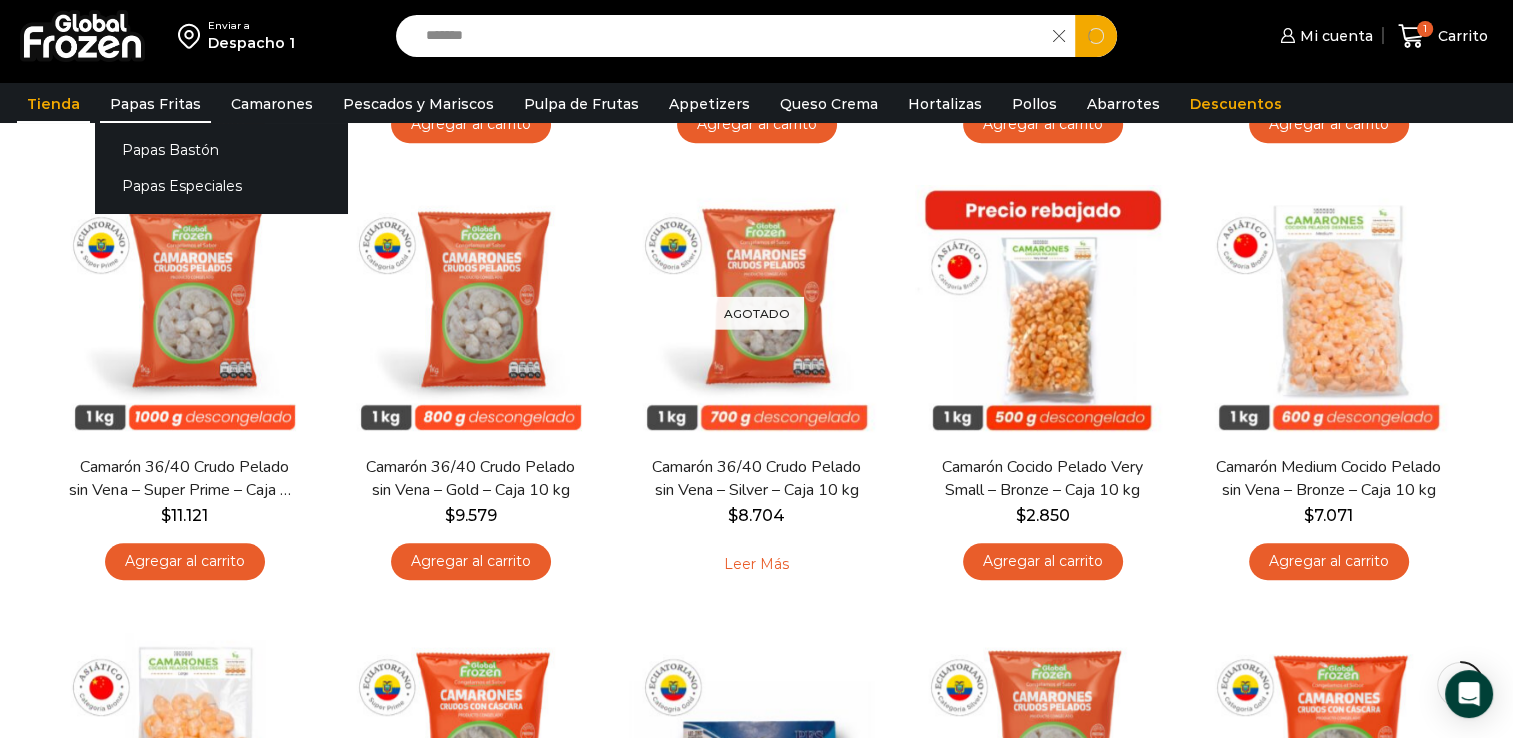 click on "Papas Fritas" at bounding box center [155, 104] 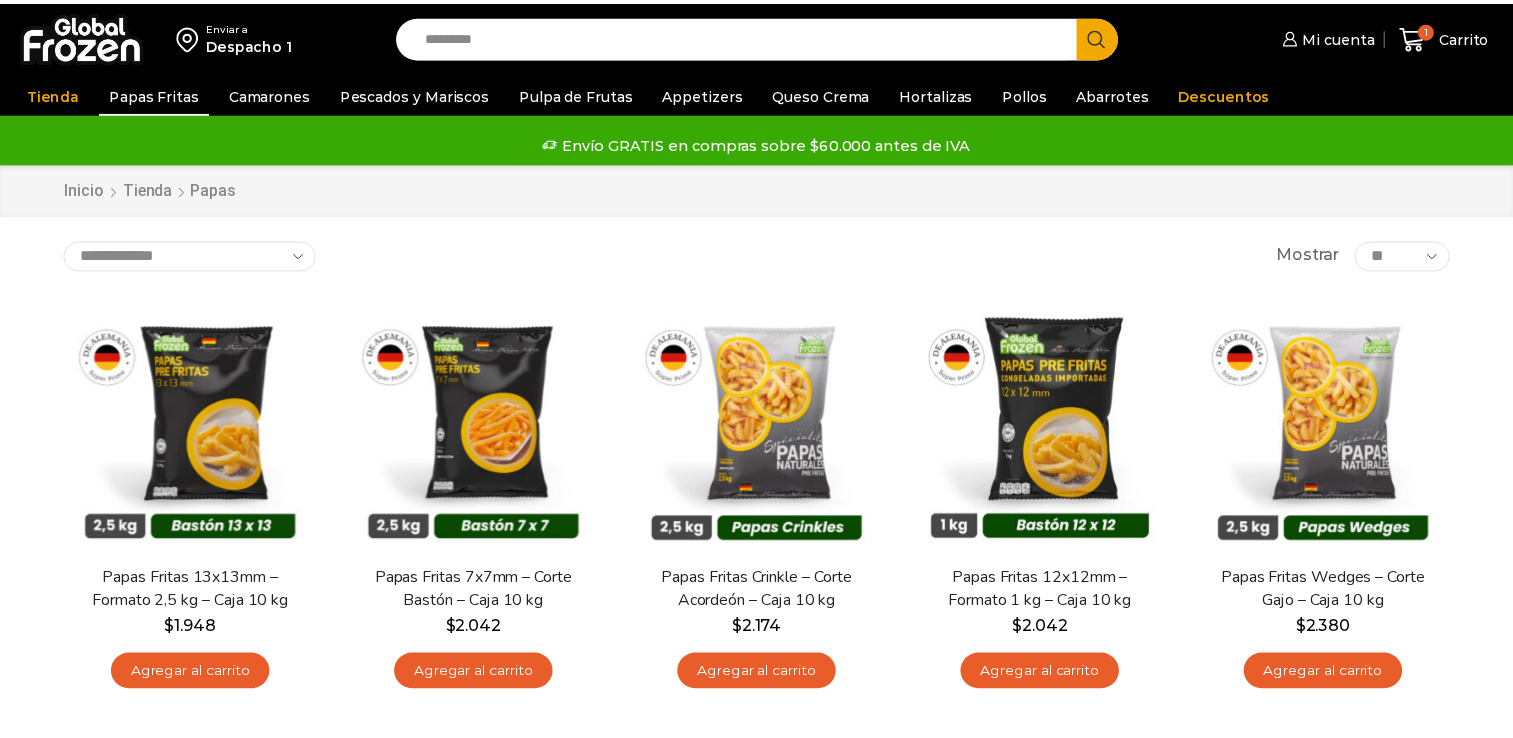 scroll, scrollTop: 0, scrollLeft: 0, axis: both 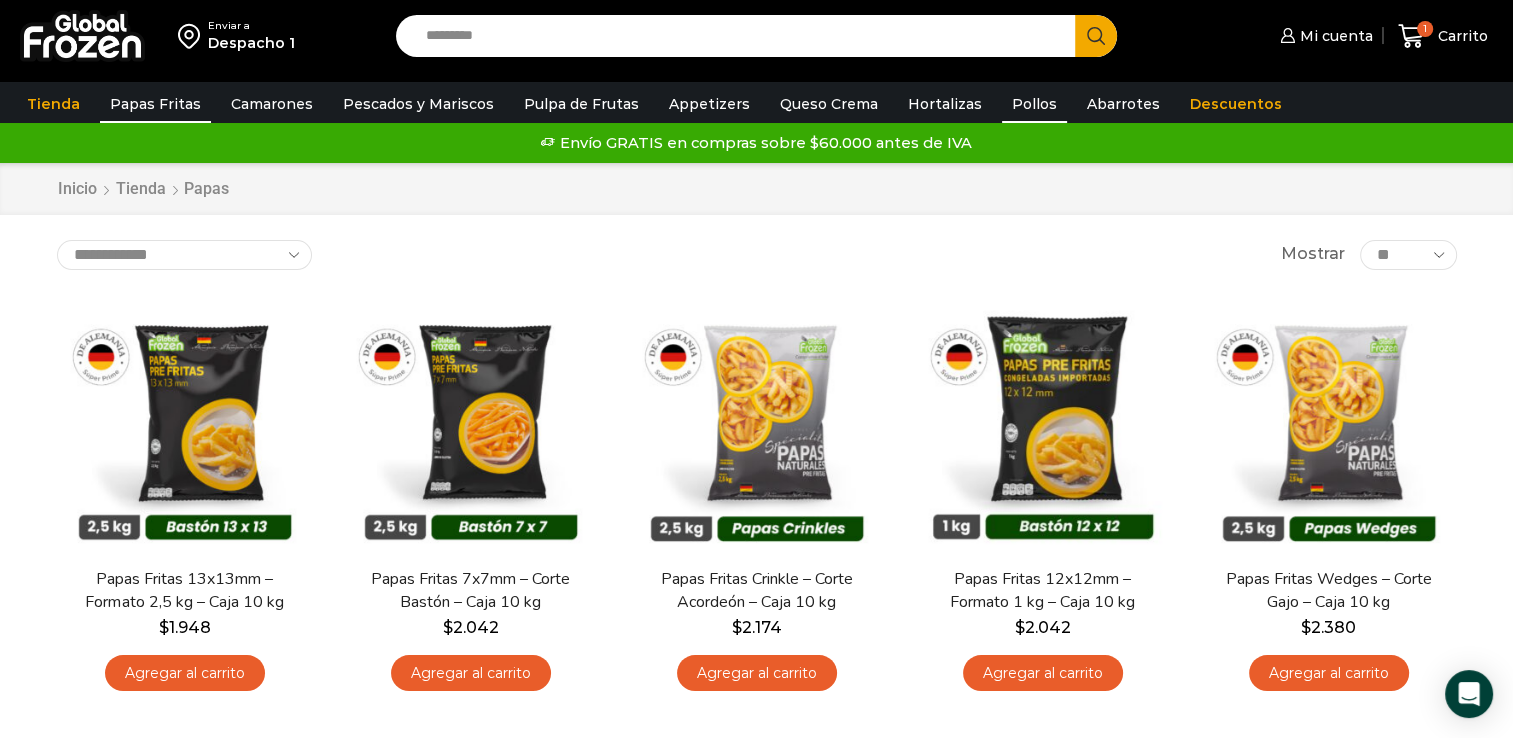 click on "Pollos" at bounding box center [1034, 104] 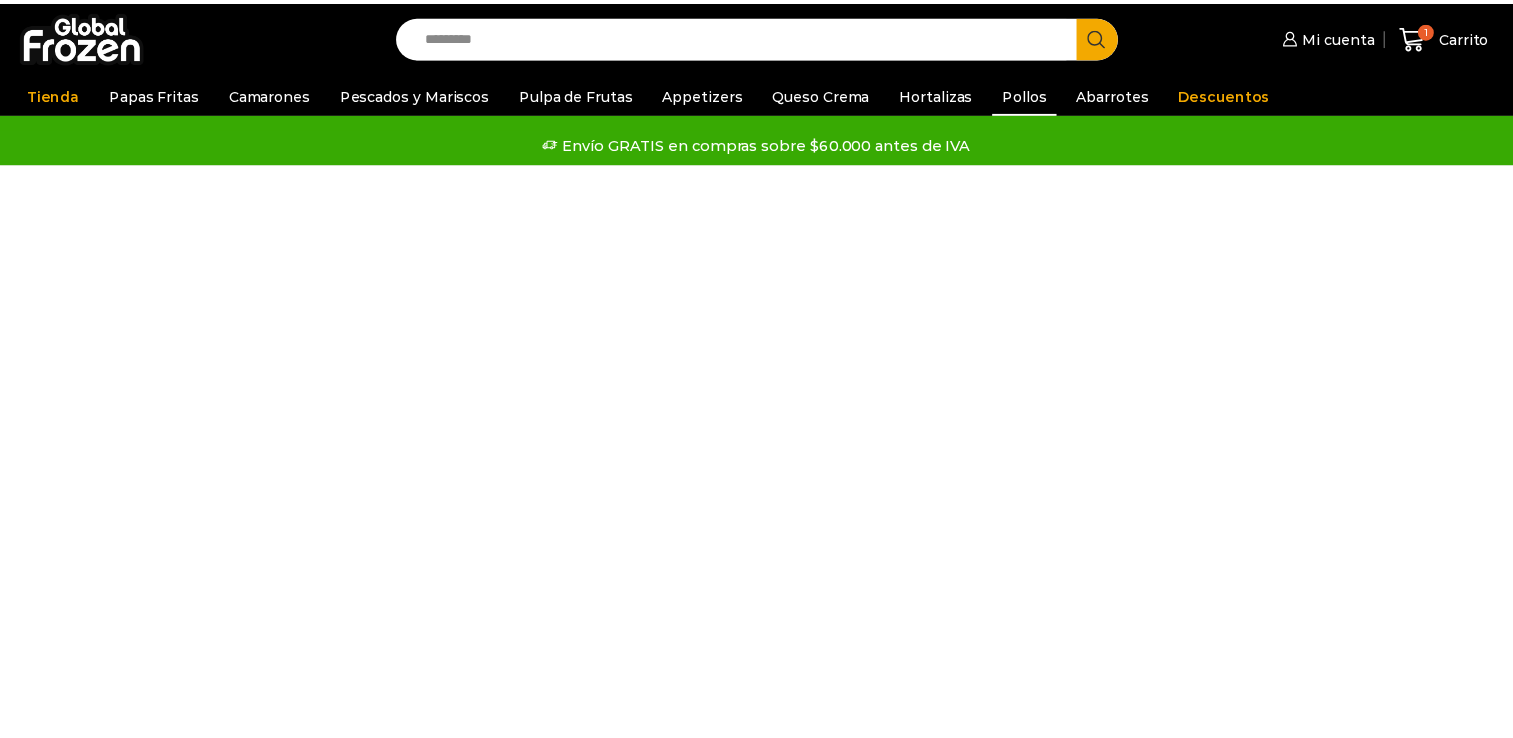scroll, scrollTop: 0, scrollLeft: 0, axis: both 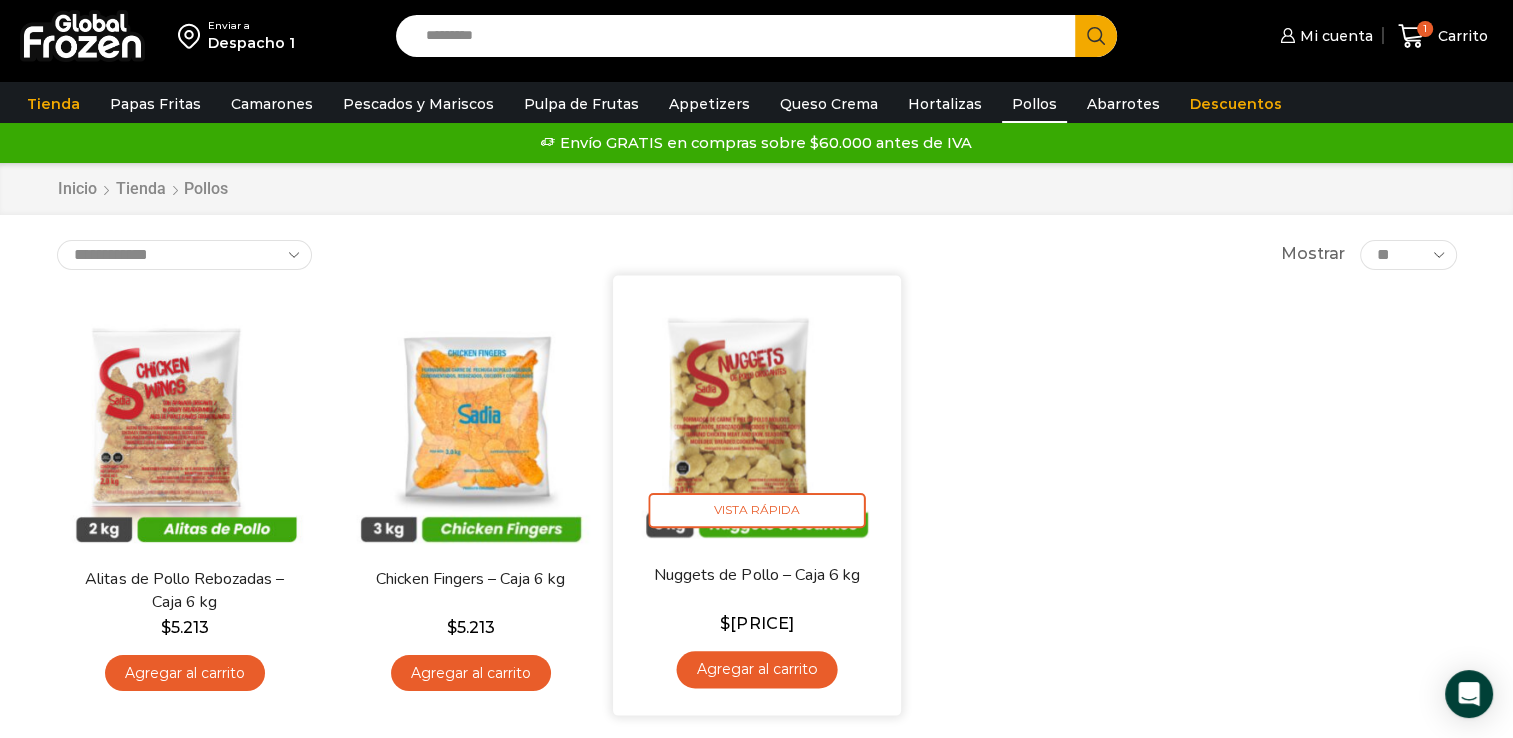 click on "Agregar al carrito" at bounding box center [756, 669] 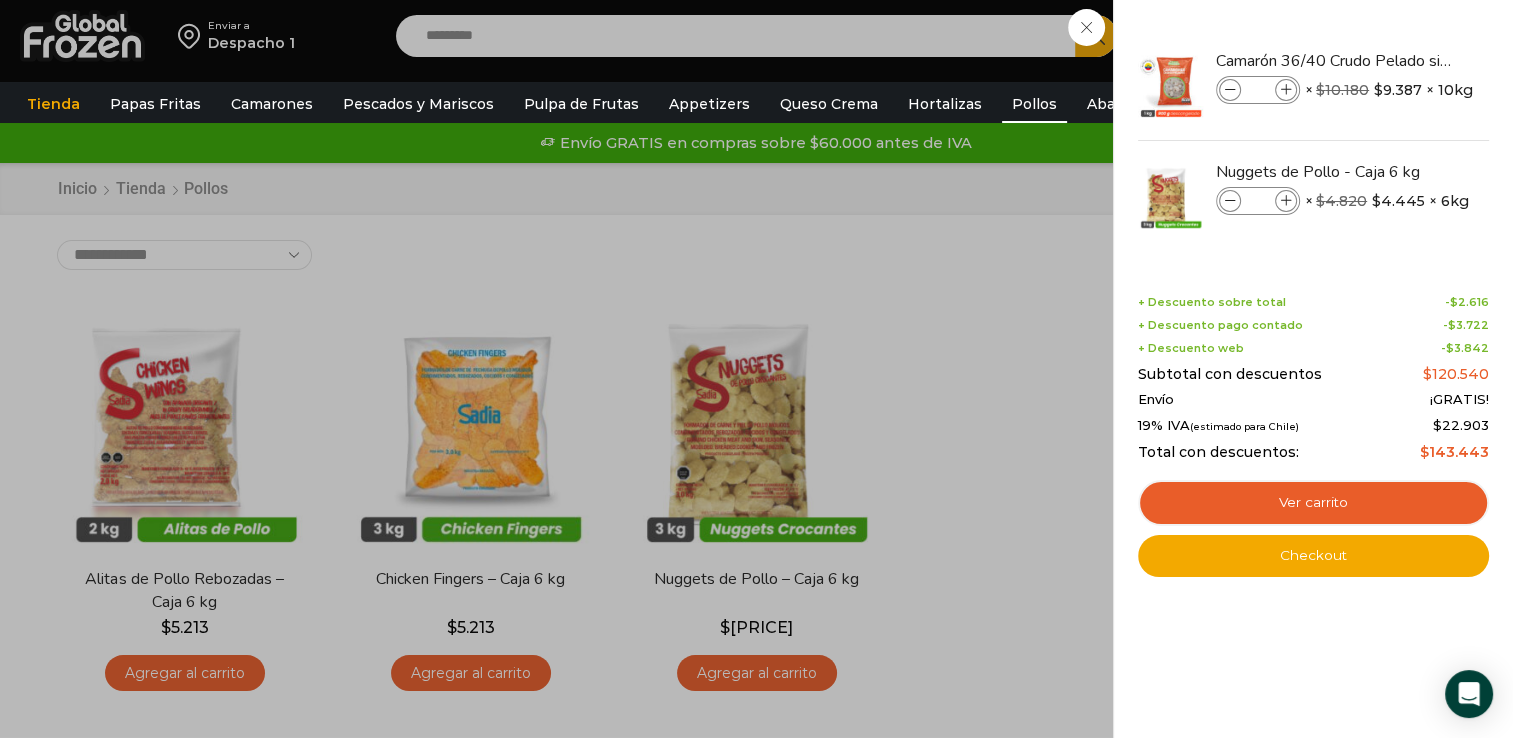click on "2
Carrito
2
2
Shopping Cart
*" at bounding box center (1443, 36) 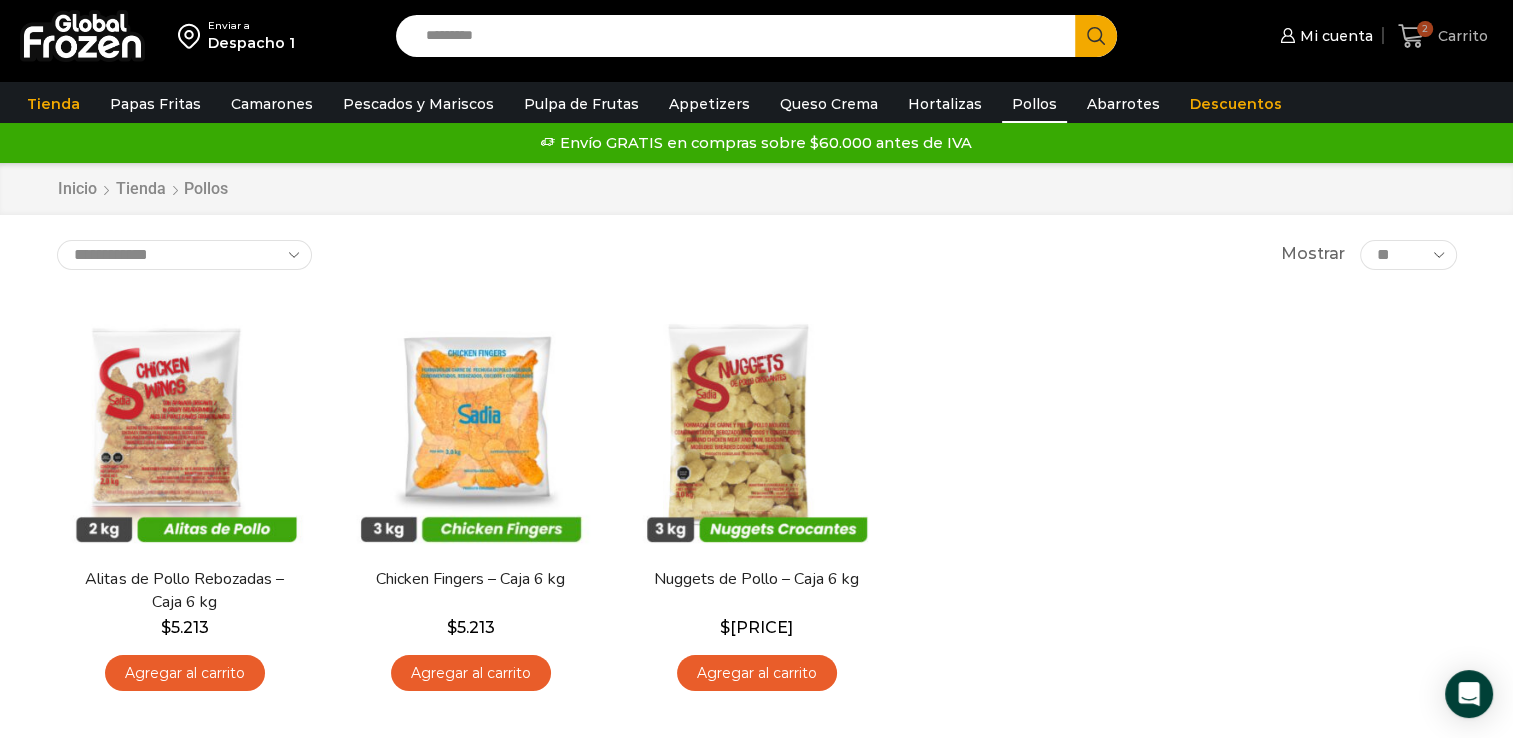 click on "2" at bounding box center [1425, 29] 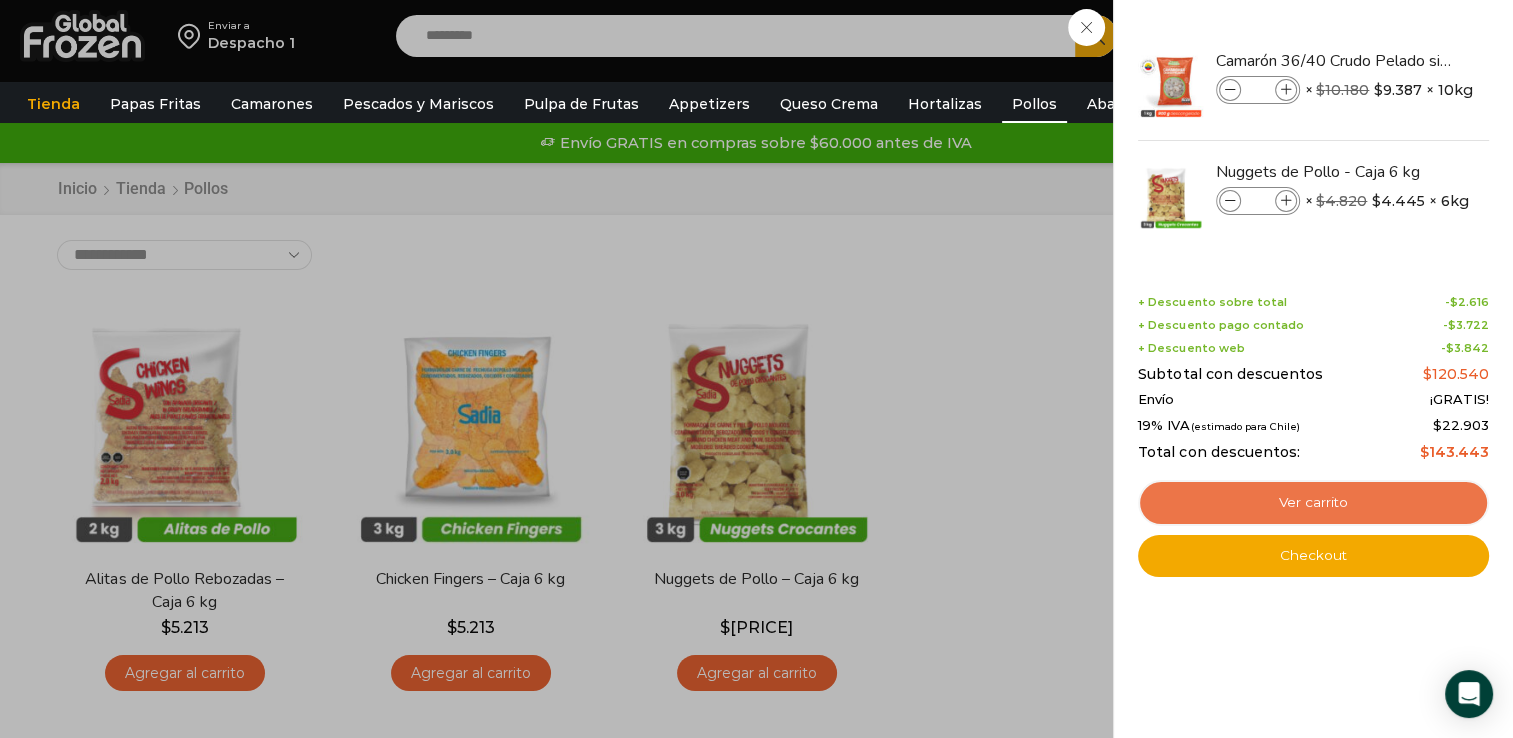 click on "Ver carrito" at bounding box center [1313, 503] 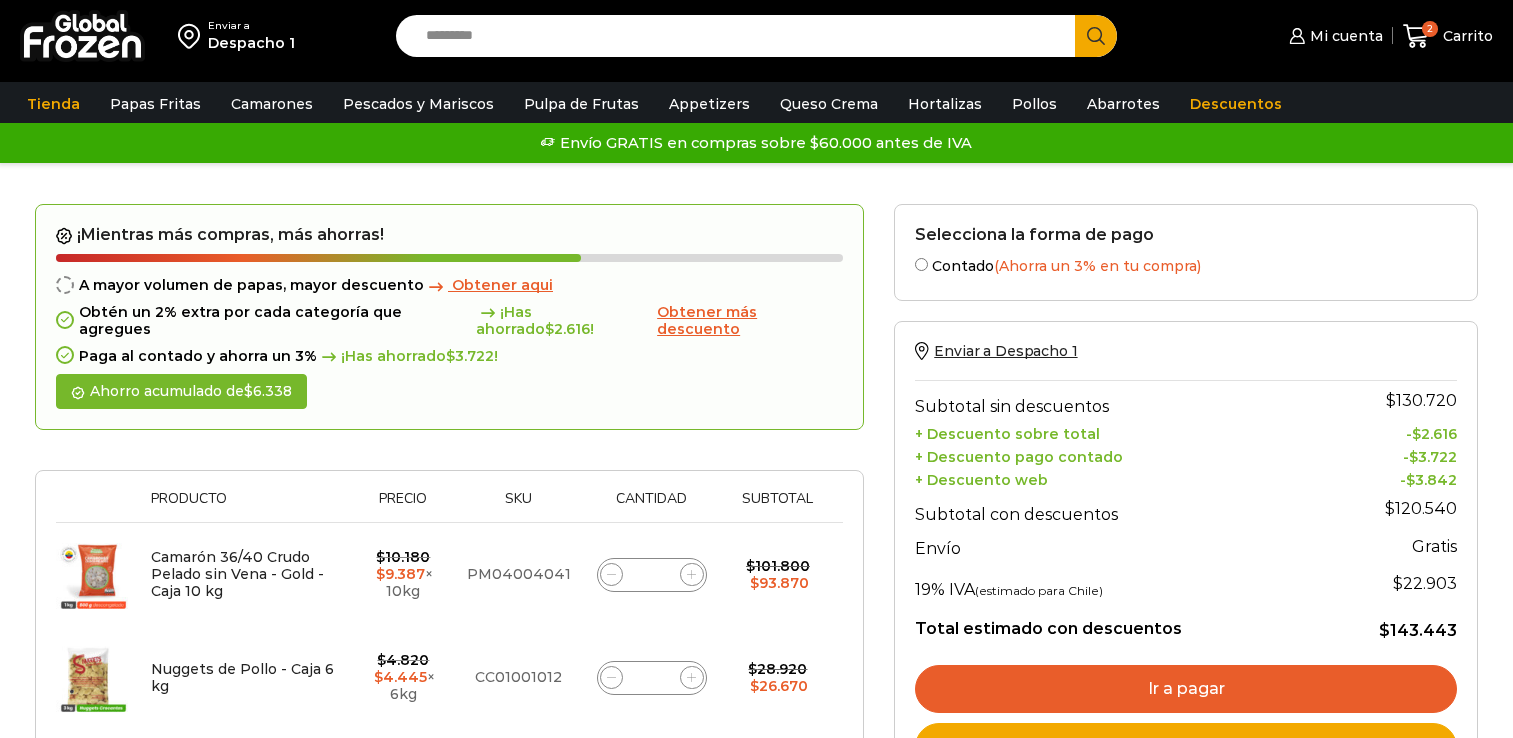 scroll, scrollTop: 0, scrollLeft: 0, axis: both 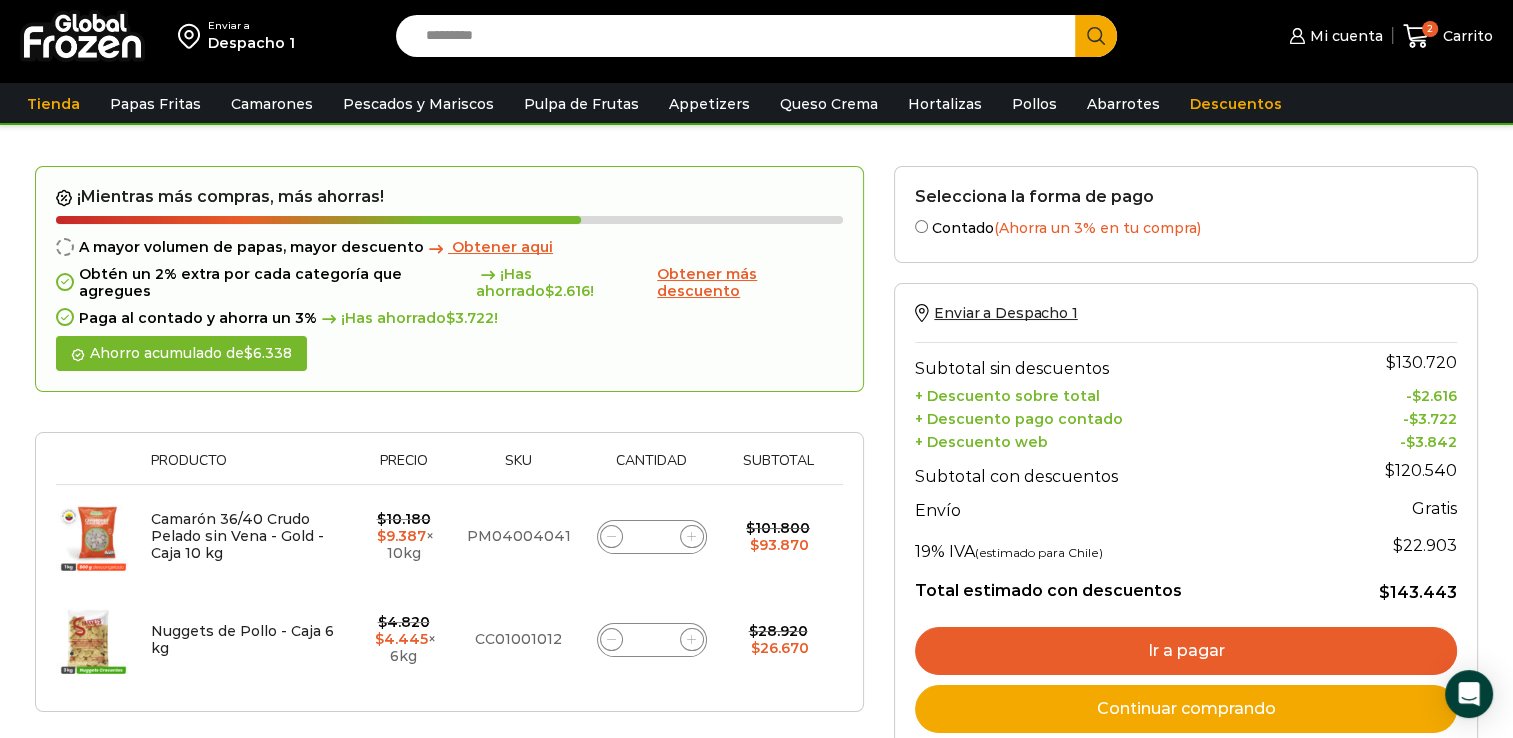 click on "Ir a pagar" at bounding box center (1186, 651) 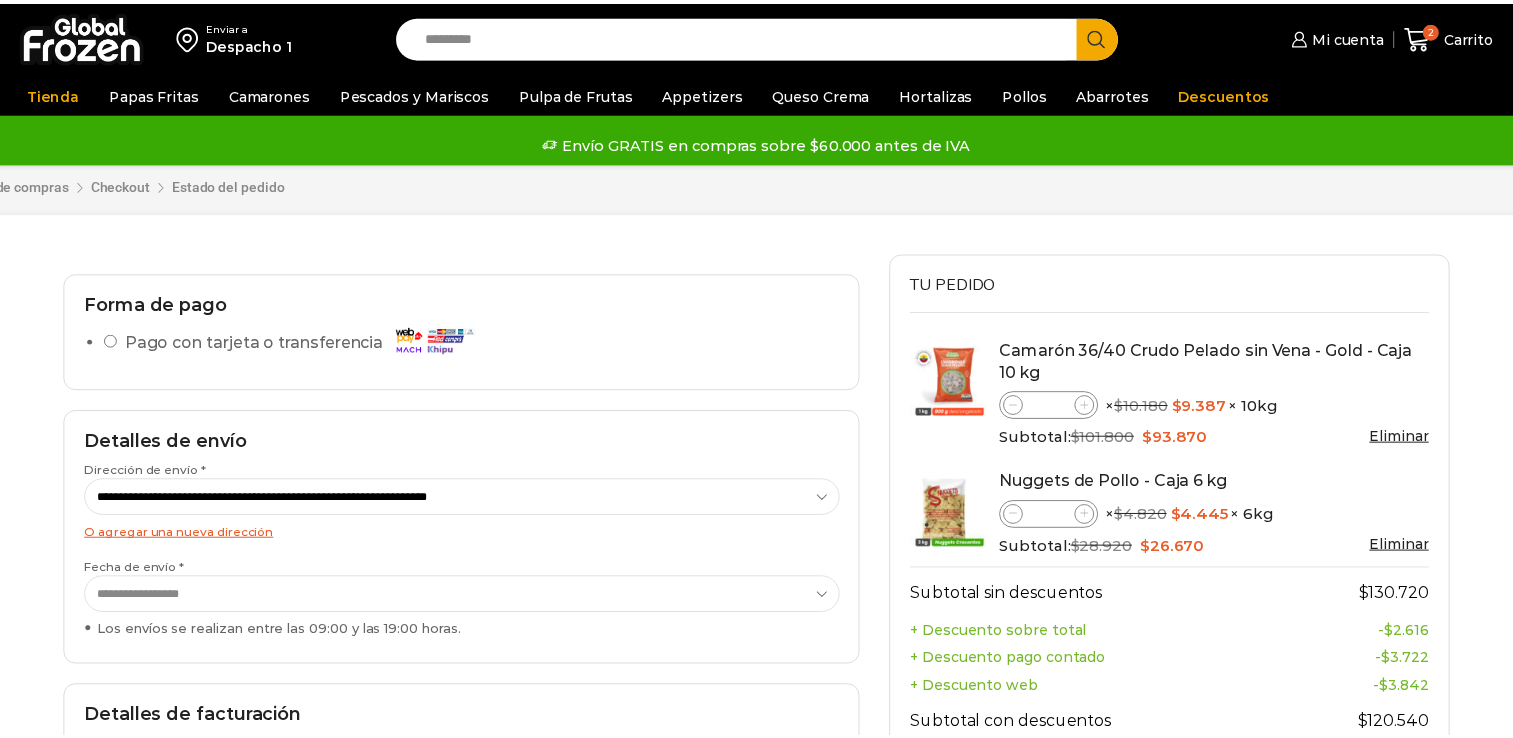 scroll, scrollTop: 0, scrollLeft: 0, axis: both 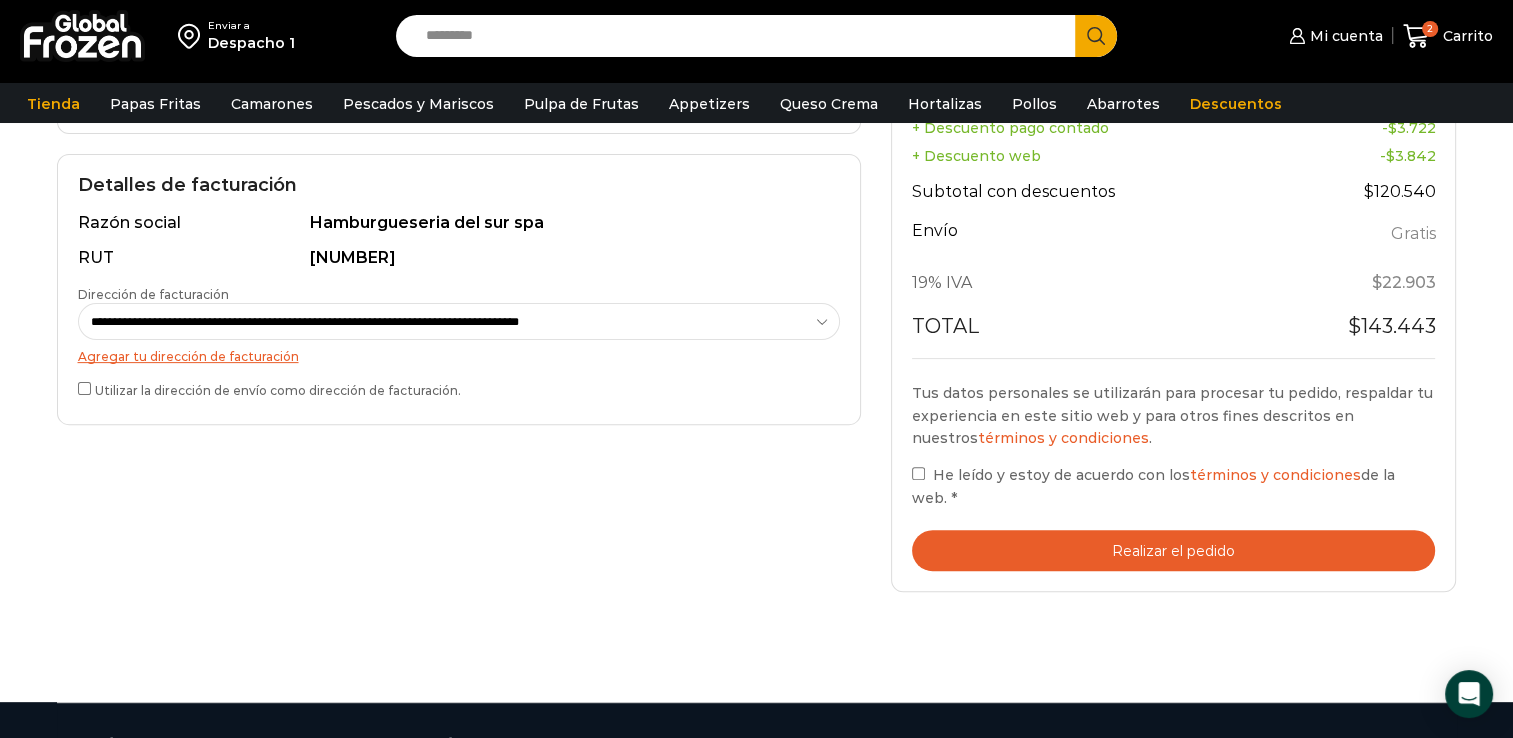 click on "Realizar el pedido" at bounding box center [1174, 550] 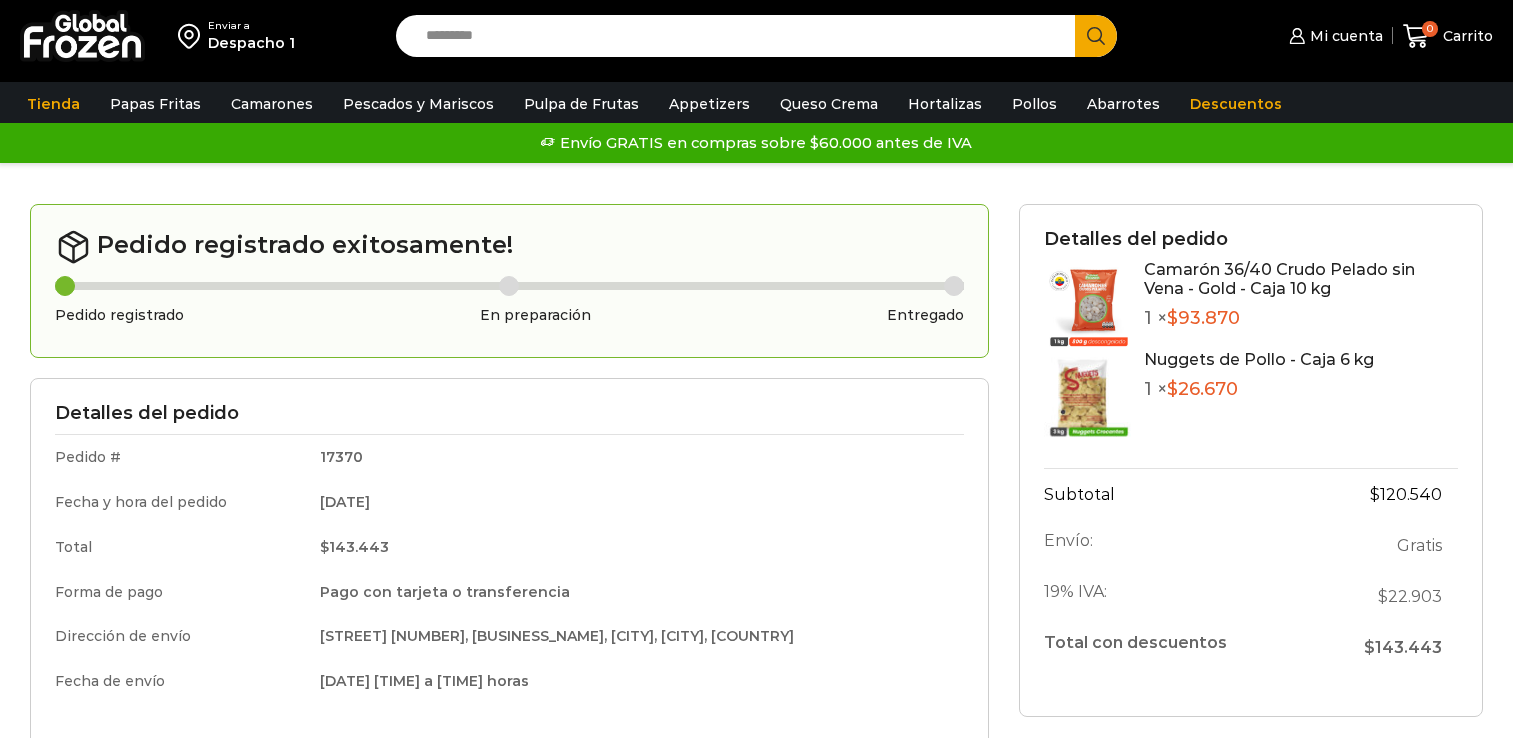 scroll, scrollTop: 0, scrollLeft: 0, axis: both 